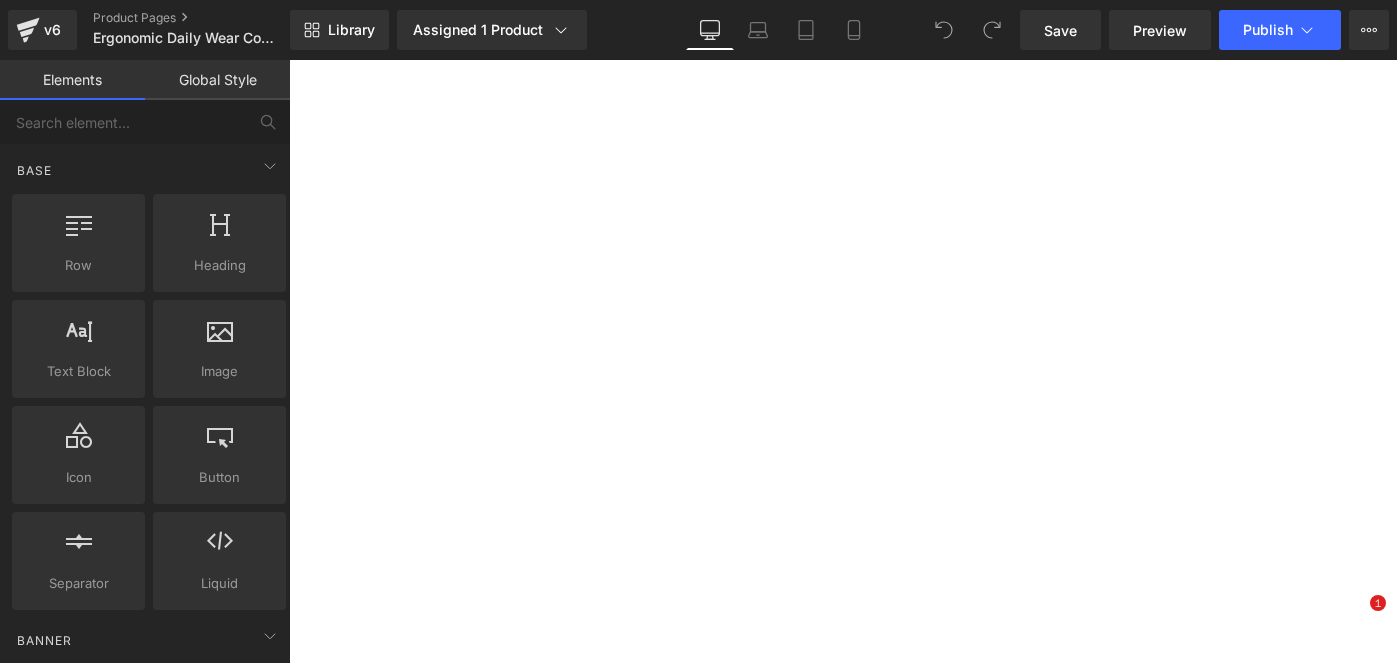 scroll, scrollTop: 0, scrollLeft: 0, axis: both 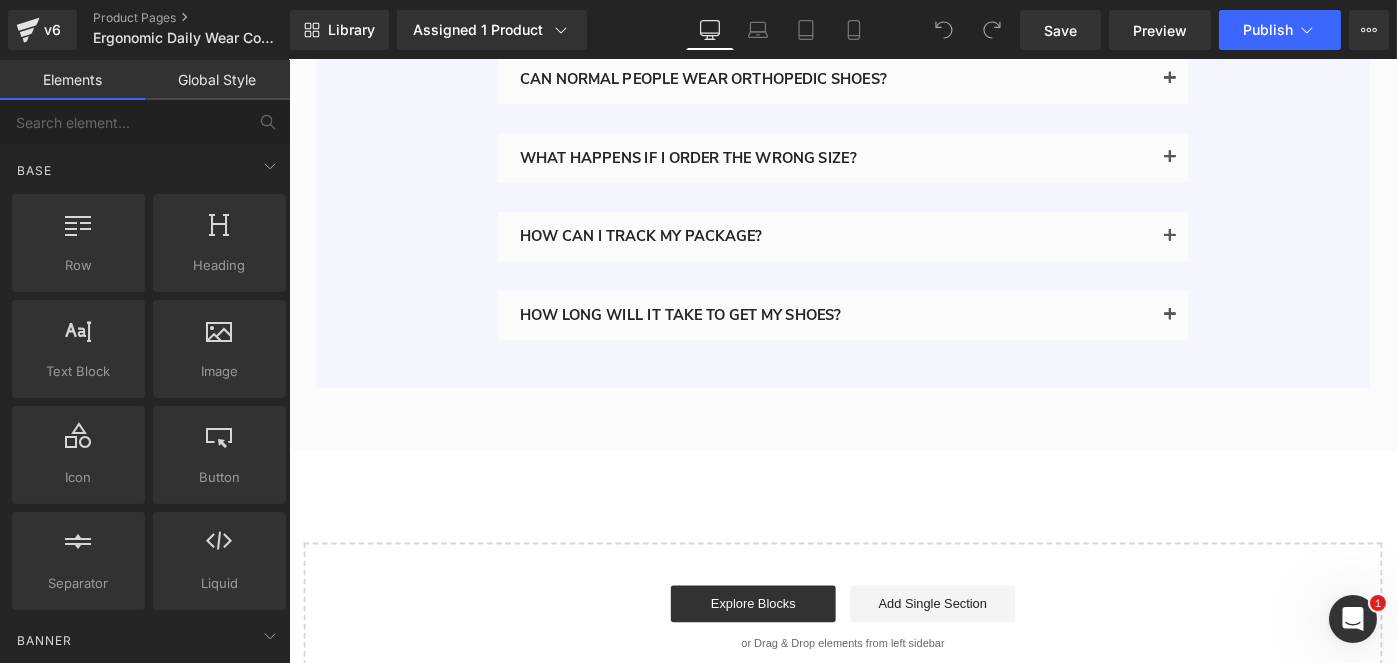 click on "HOW LONG WILL IT TAKE TO GET MY SHOES? Text Block" at bounding box center [893, 339] 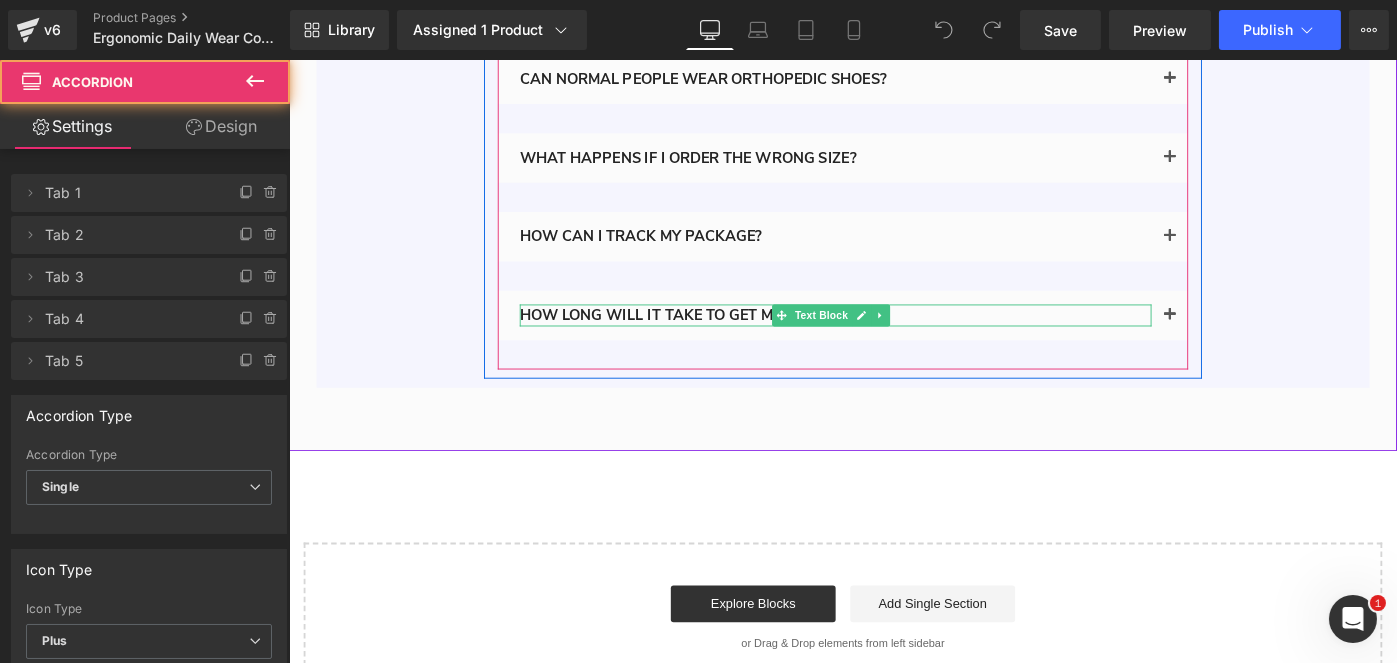 click on "HOW LONG WILL IT TAKE TO GET MY SHOES?" at bounding box center (885, 339) 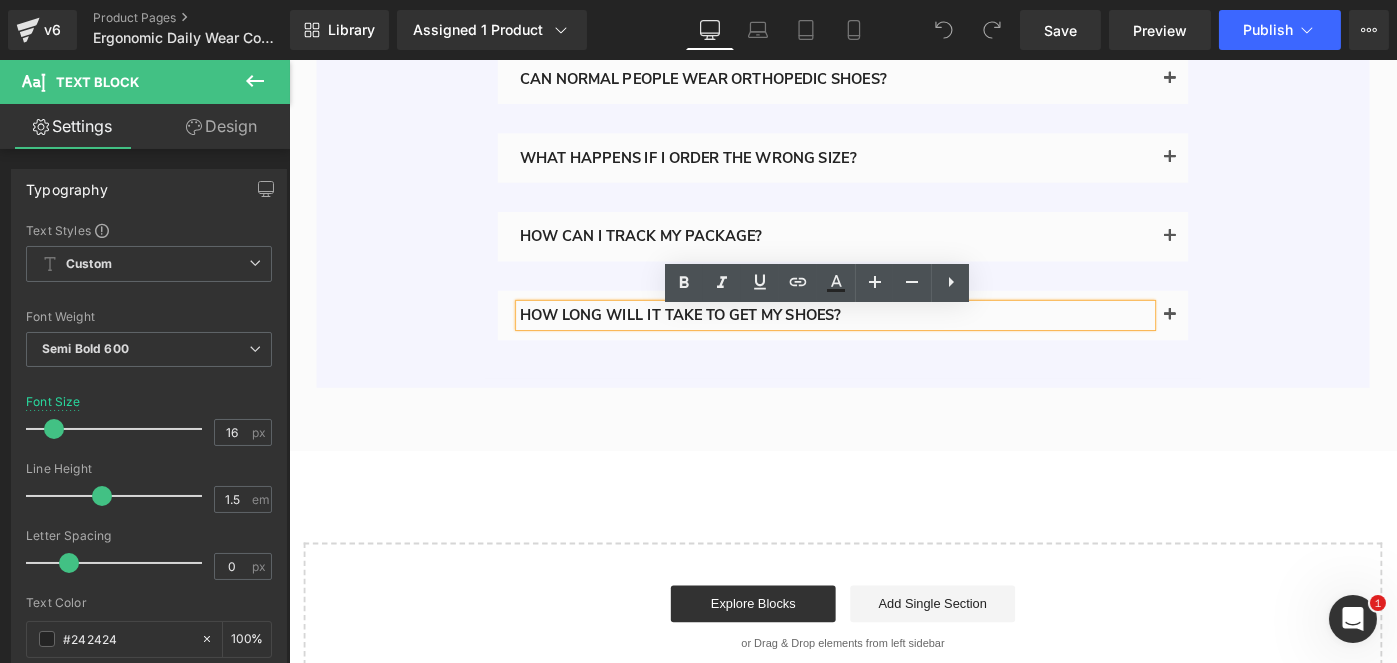 click at bounding box center (1250, 339) 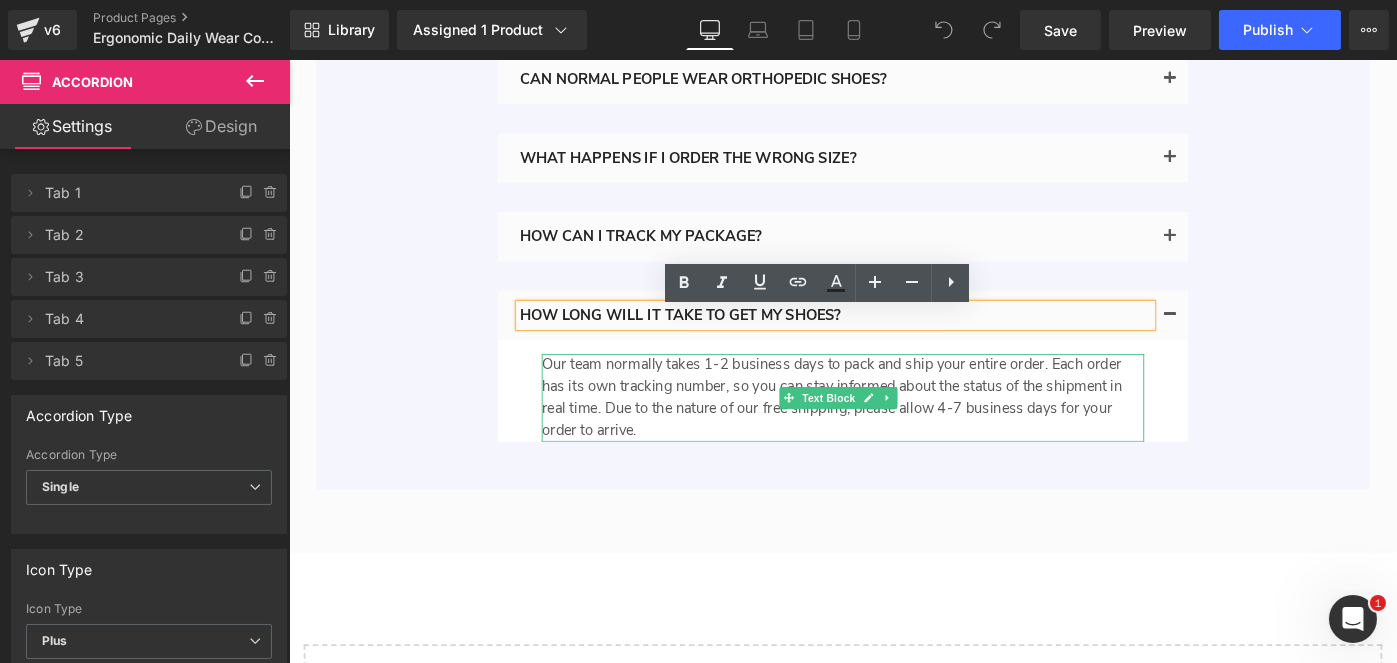 click on "Our team normally takes 1-2 business days to pack and ship your entire order. Each order has its own tracking number, so you can stay informed about the status of the shipment in real time. Due to the nature of our free shipping, please allow 4-7 business days for your order to arrive." at bounding box center [893, 429] 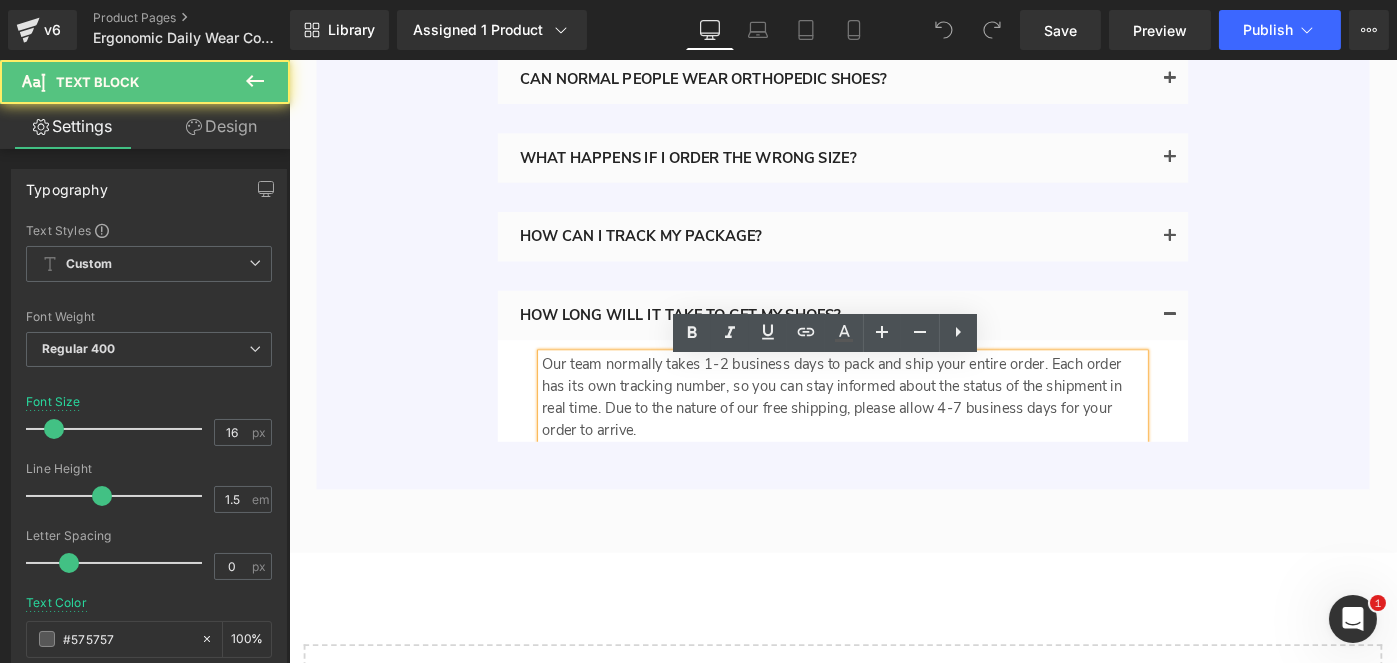 click on "Our team normally takes 1-2 business days to pack and ship your entire order. Each order has its own tracking number, so you can stay informed about the status of the shipment in real time. Due to the nature of our free shipping, please allow 4-7 business days for your order to arrive." at bounding box center [893, 429] 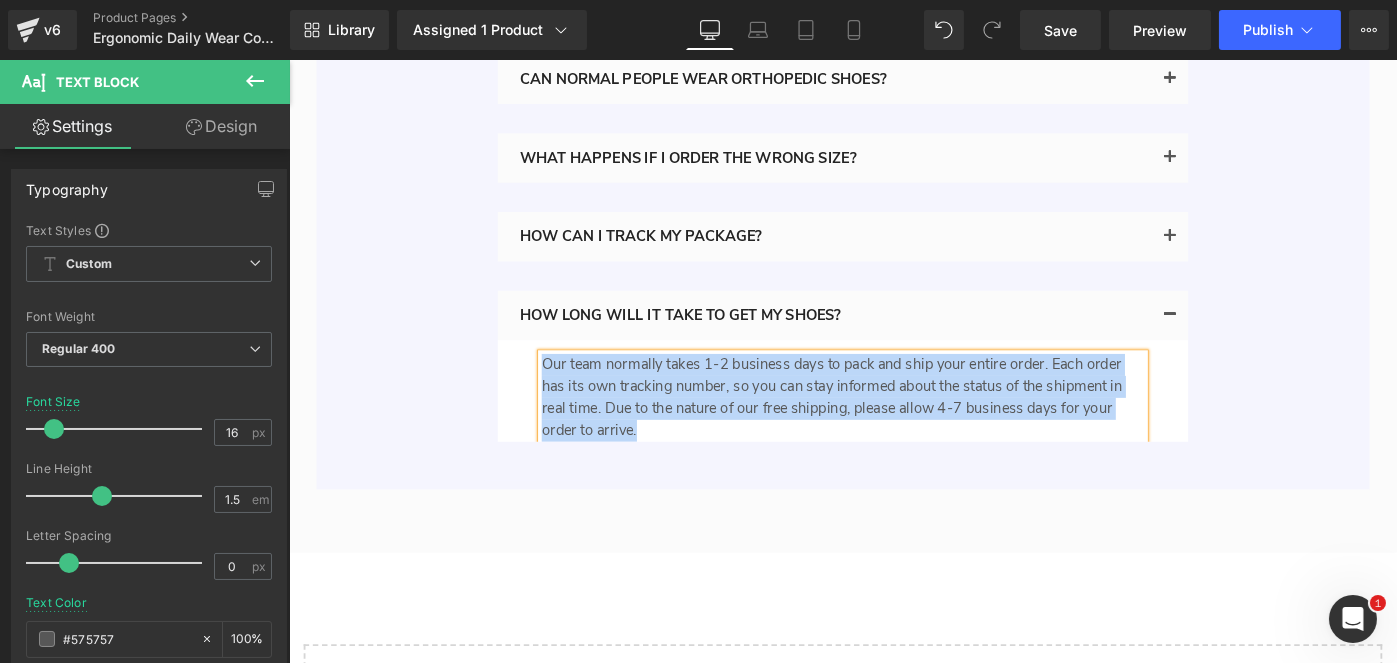 type 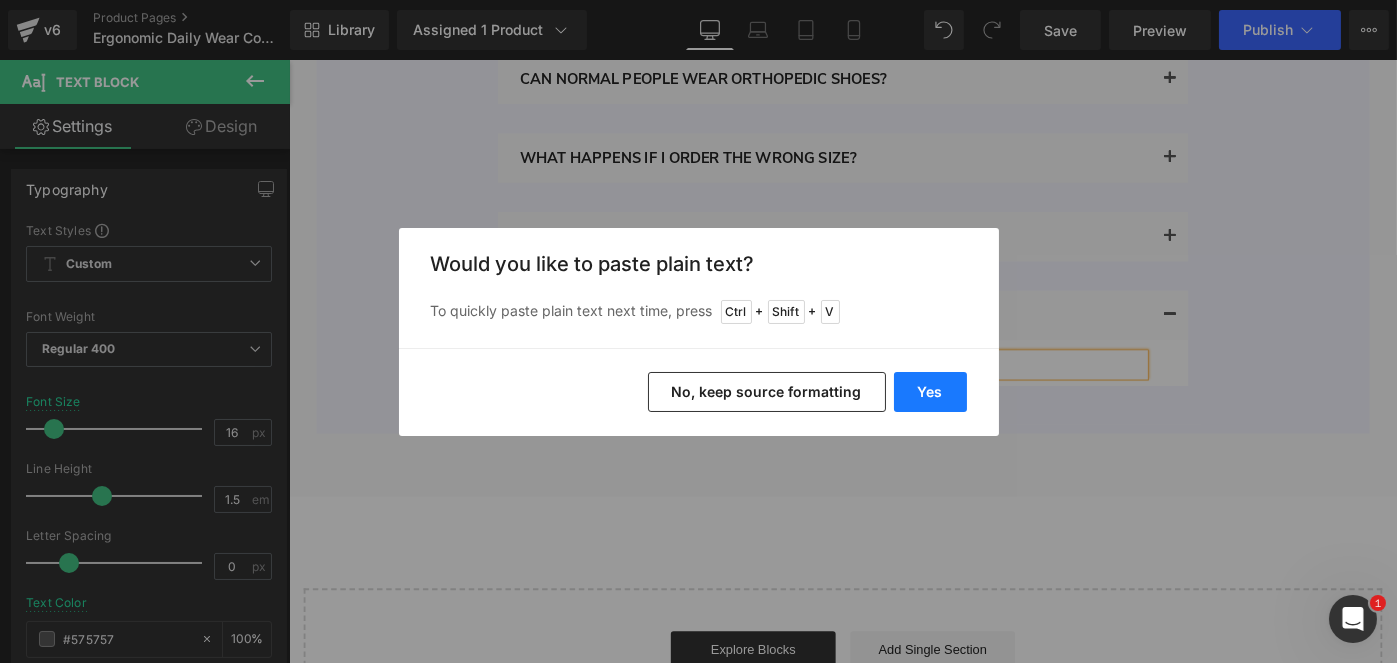 click on "Yes" at bounding box center (930, 392) 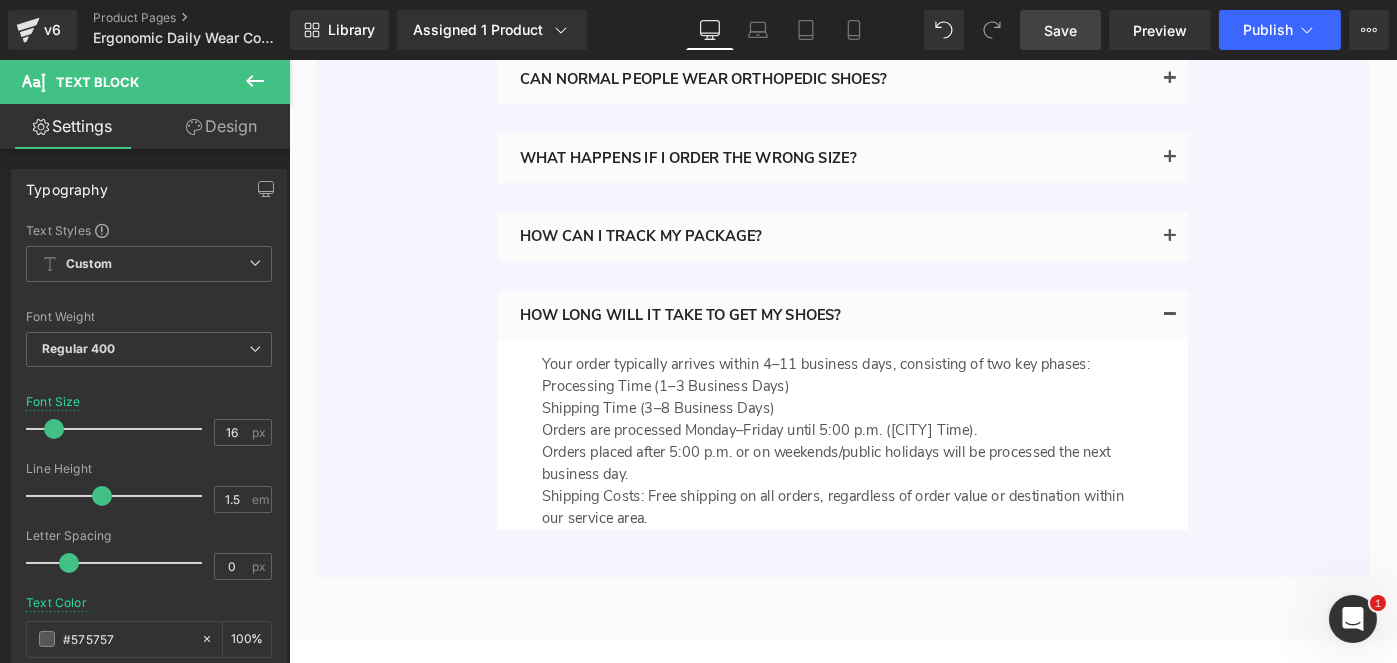 click on "Save" at bounding box center (1060, 30) 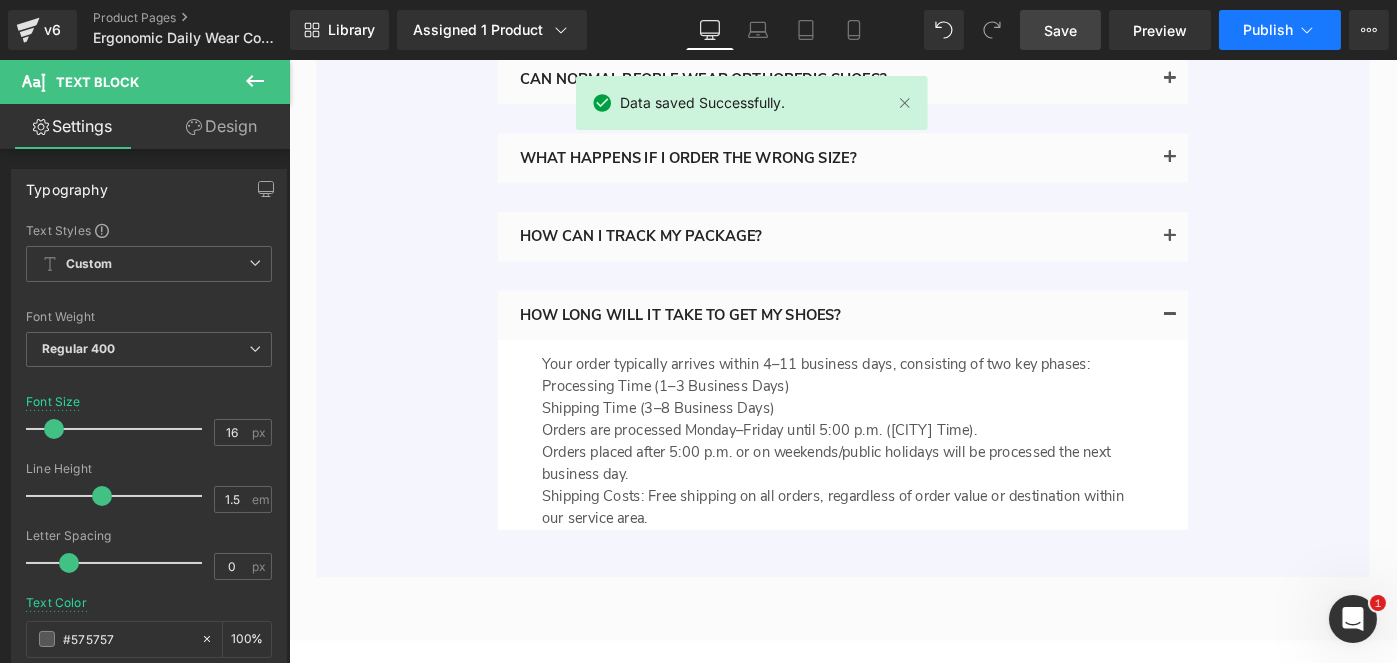 click on "Publish" at bounding box center [1268, 30] 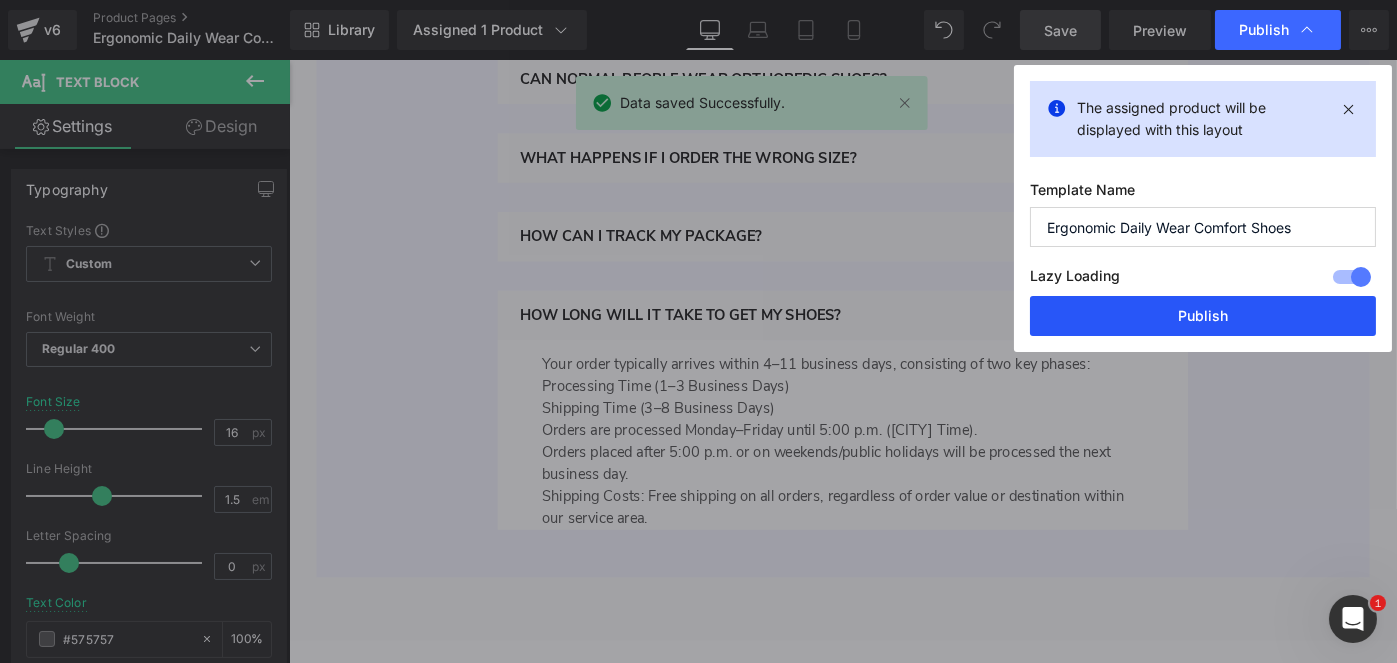 click on "Publish" at bounding box center (1203, 316) 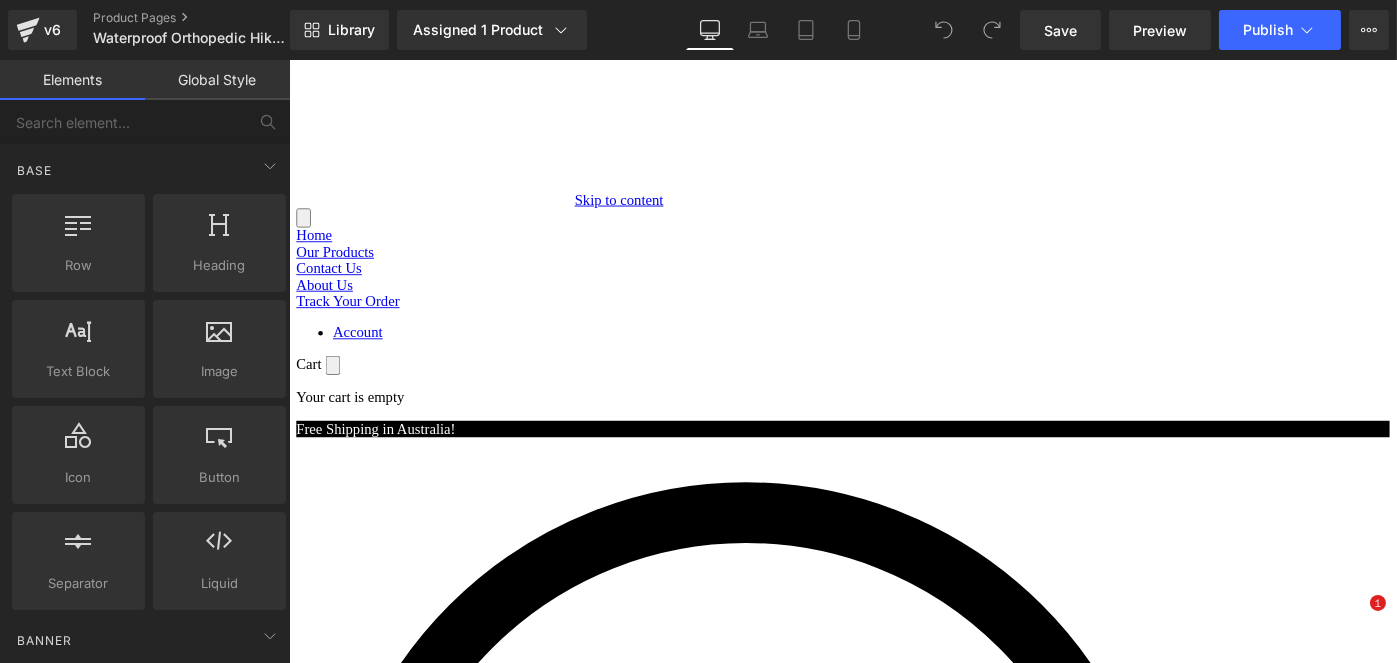 scroll, scrollTop: 0, scrollLeft: 0, axis: both 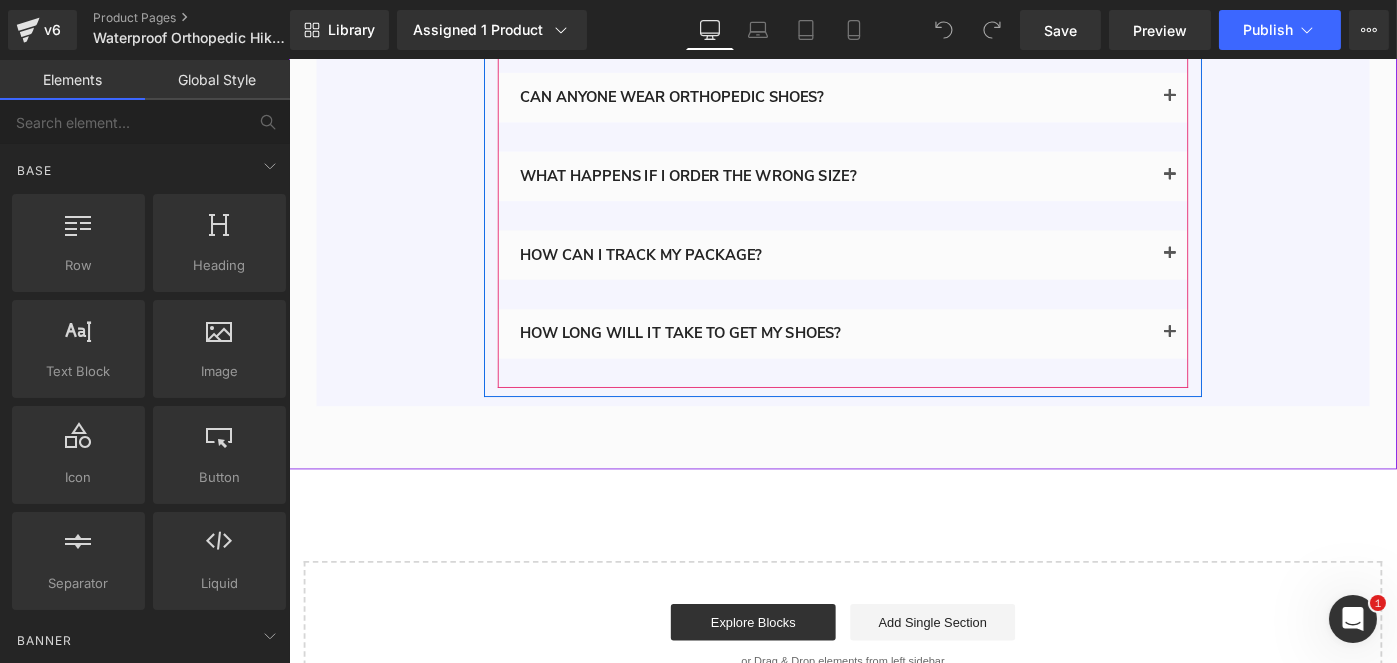 click at bounding box center (1250, 359) 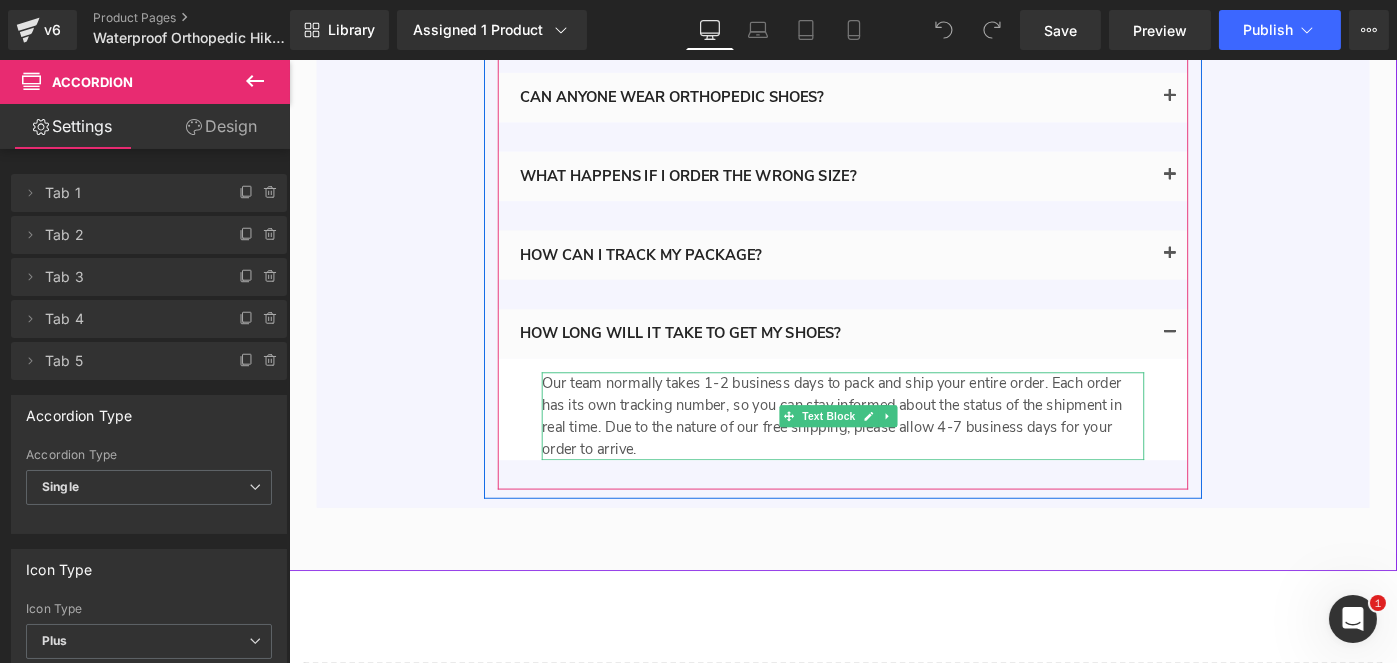 click on "Our team normally takes 1-2 business days to pack and ship your entire order. Each order has its own tracking number, so you can stay informed about the status of the shipment in real time. Due to the nature of our free shipping, please allow 4-7 business days for your order to arrive." at bounding box center (893, 449) 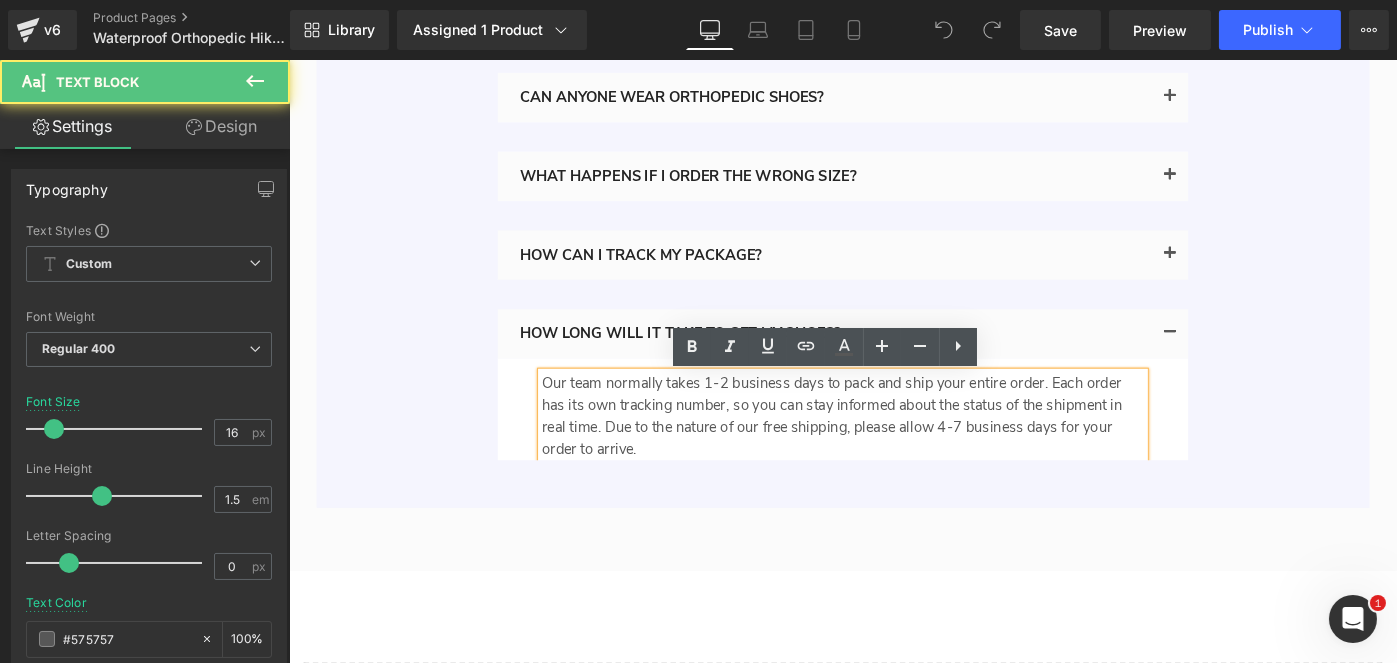 click on "Our team normally takes 1-2 business days to pack and ship your entire order. Each order has its own tracking number, so you can stay informed about the status of the shipment in real time. Due to the nature of our free shipping, please allow 4-7 business days for your order to arrive." at bounding box center [893, 449] 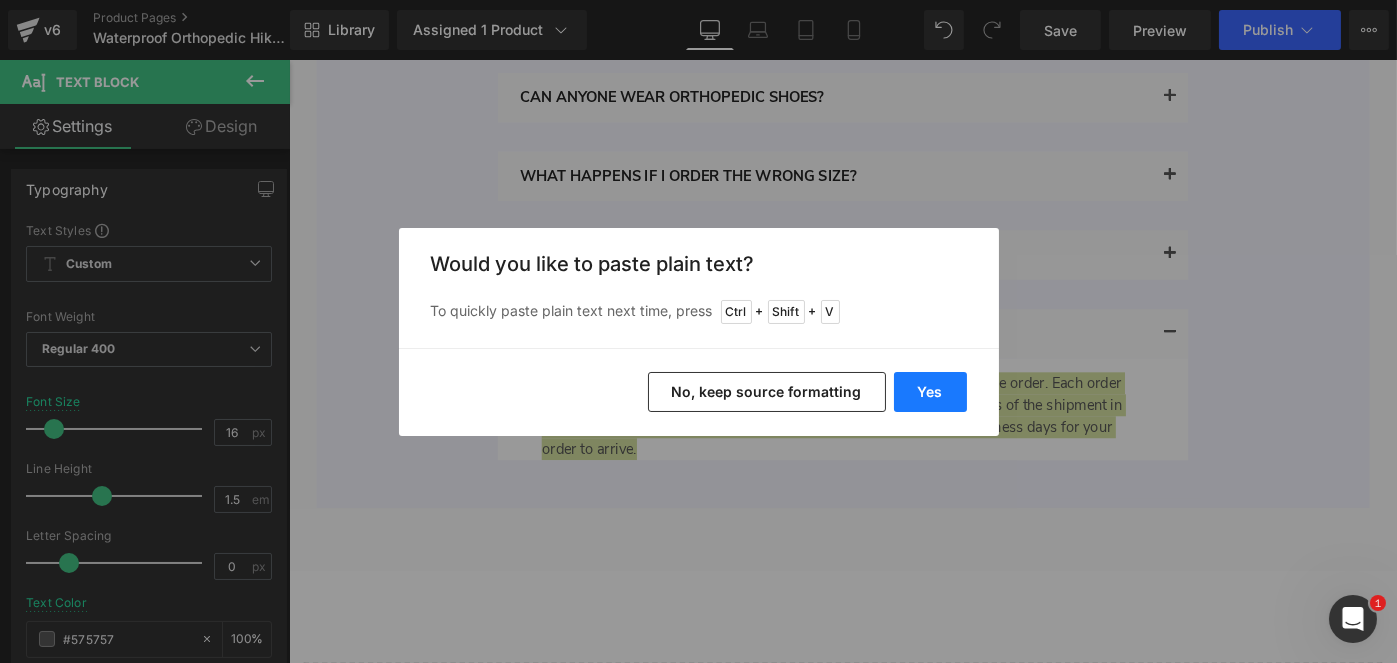 click on "Yes" at bounding box center (930, 392) 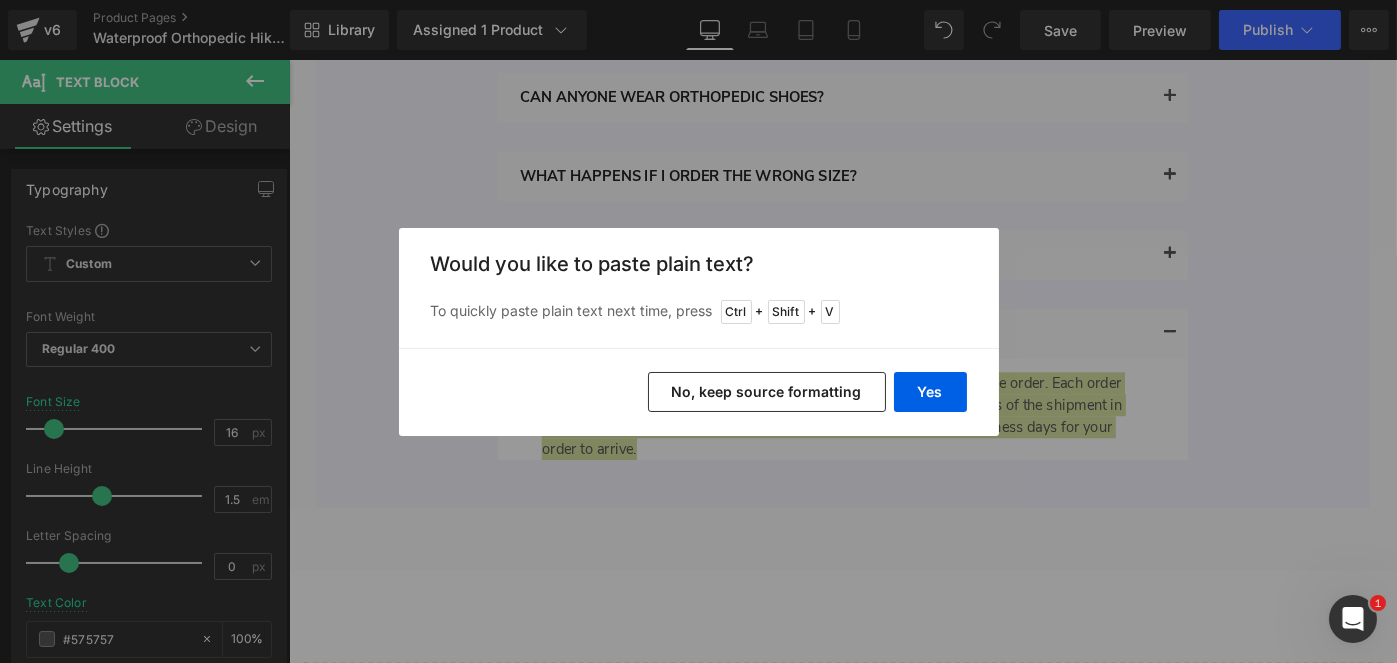 type 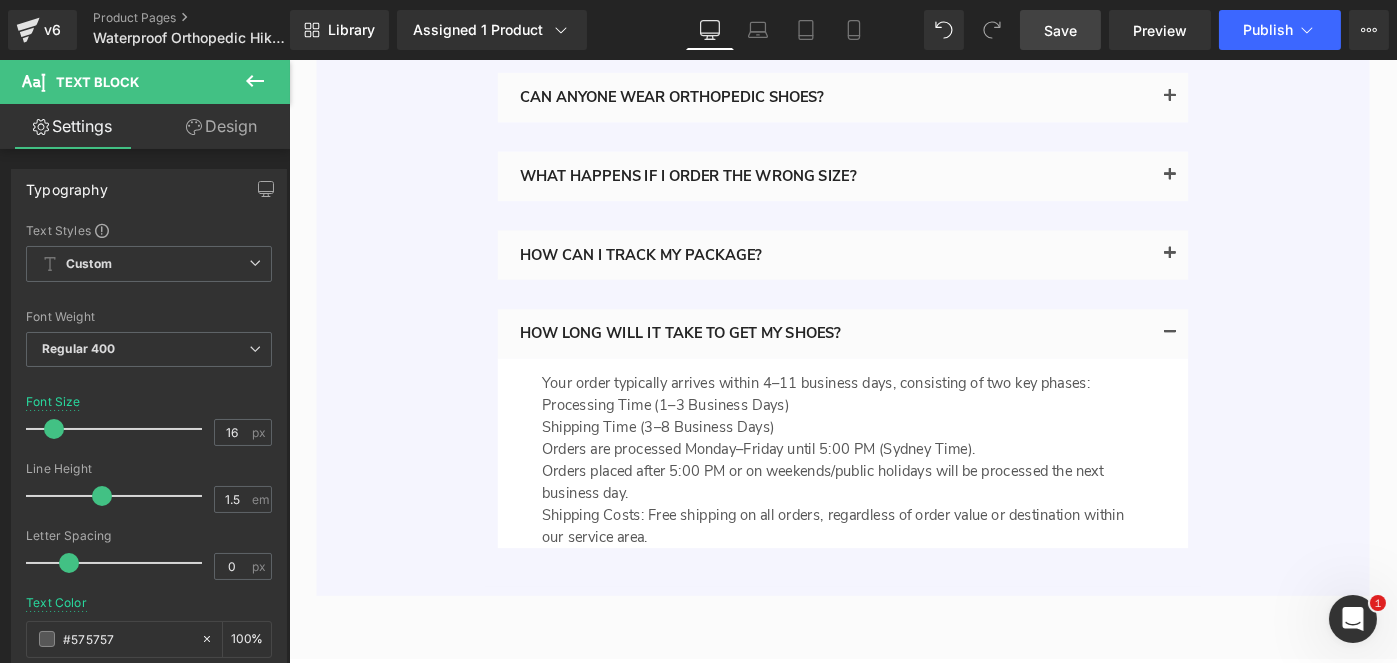 click on "Save" at bounding box center (1060, 30) 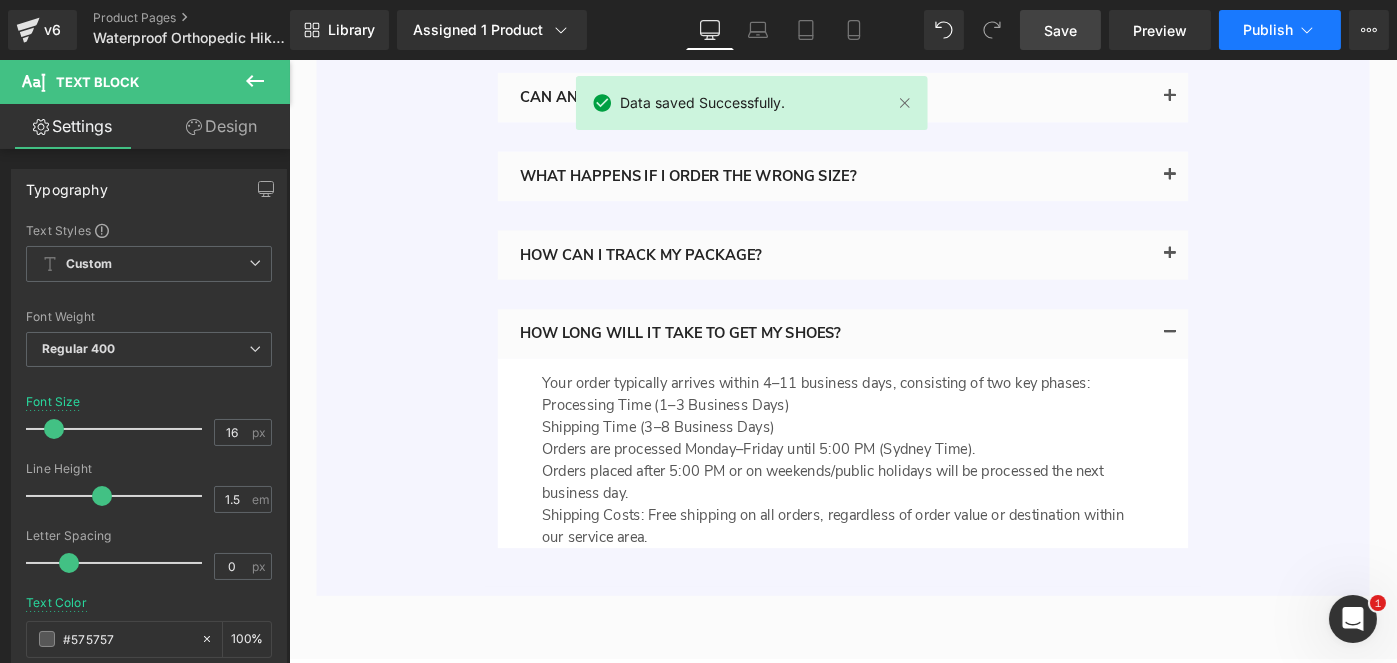click on "Publish" at bounding box center (1268, 30) 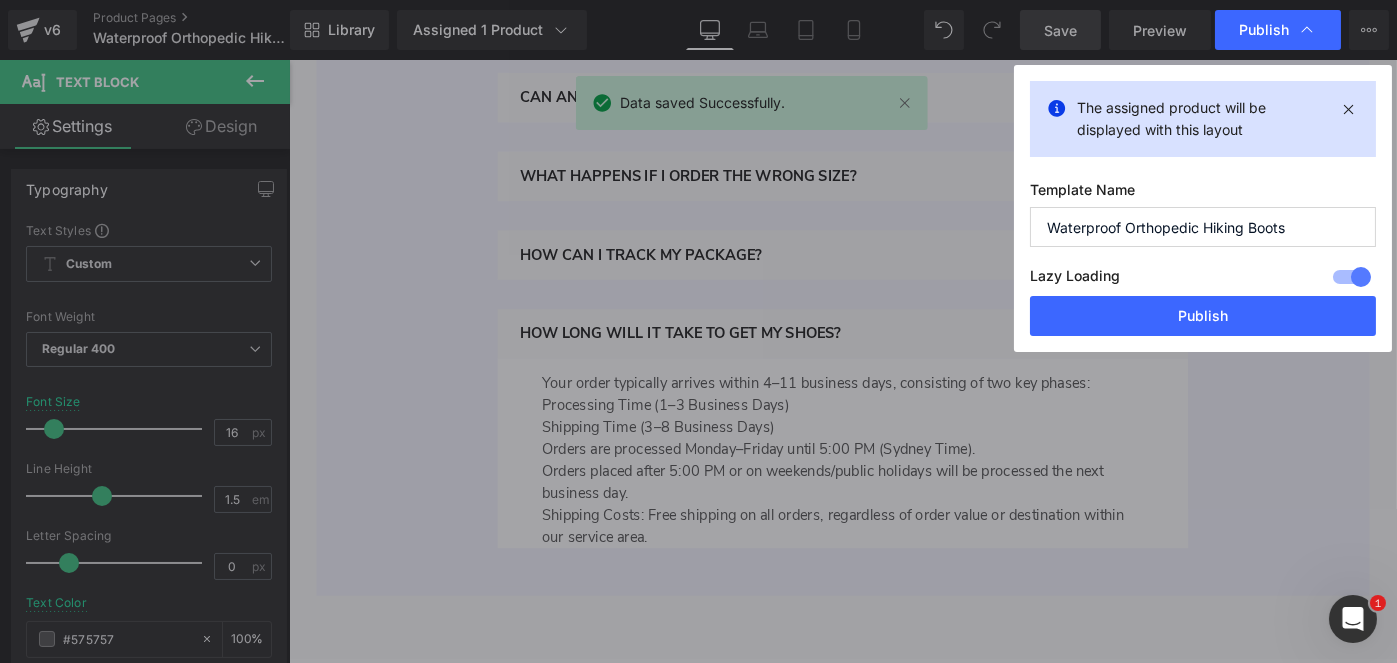 click at bounding box center (1352, 277) 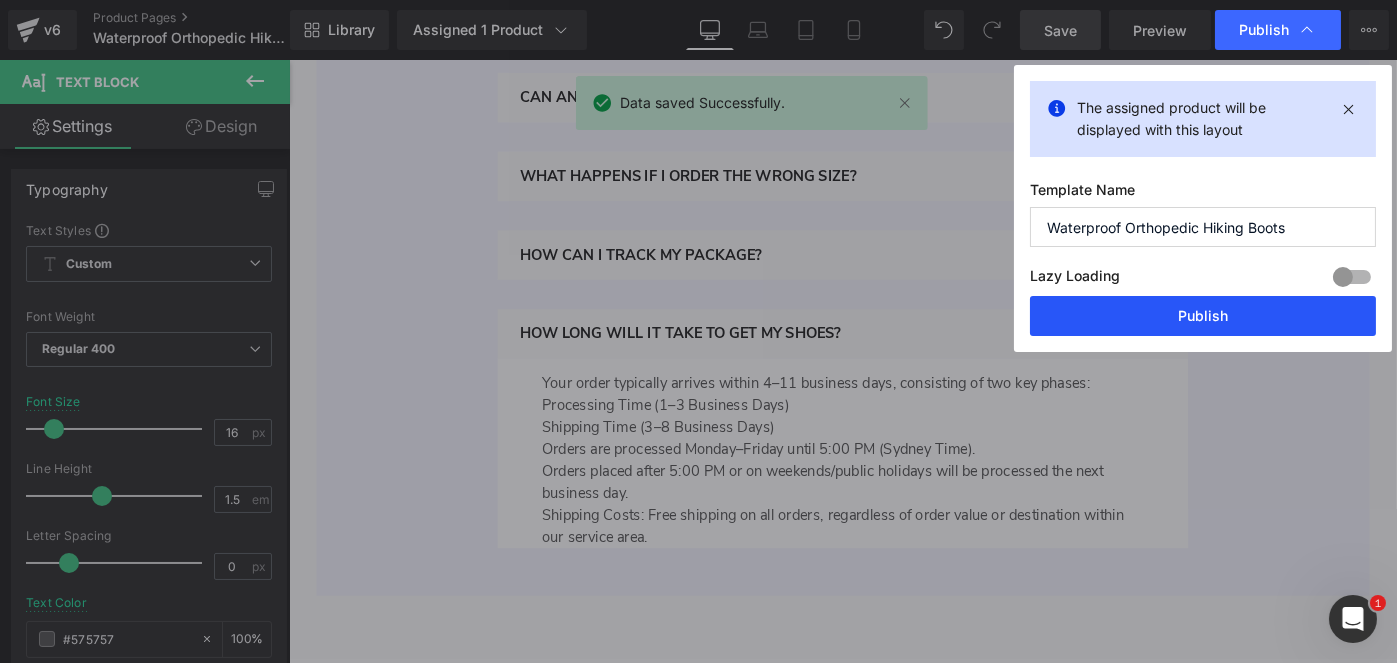 click on "Publish" at bounding box center [1203, 316] 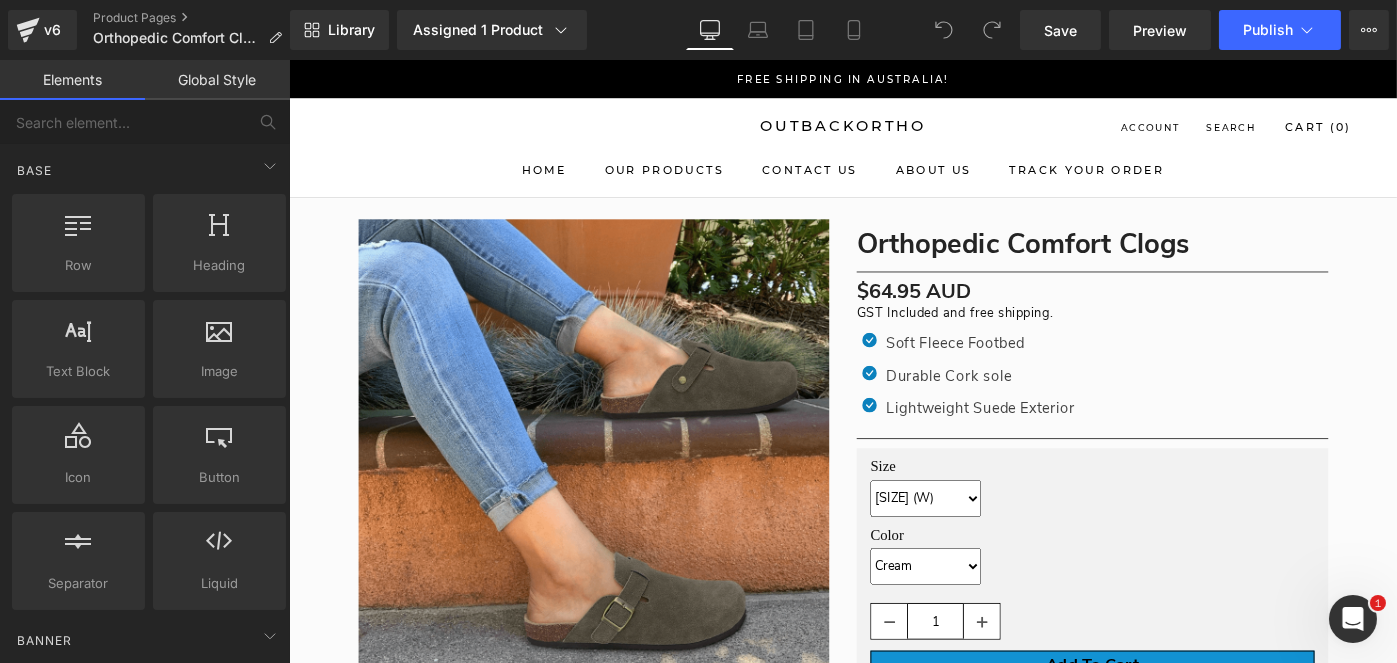 scroll, scrollTop: 0, scrollLeft: 0, axis: both 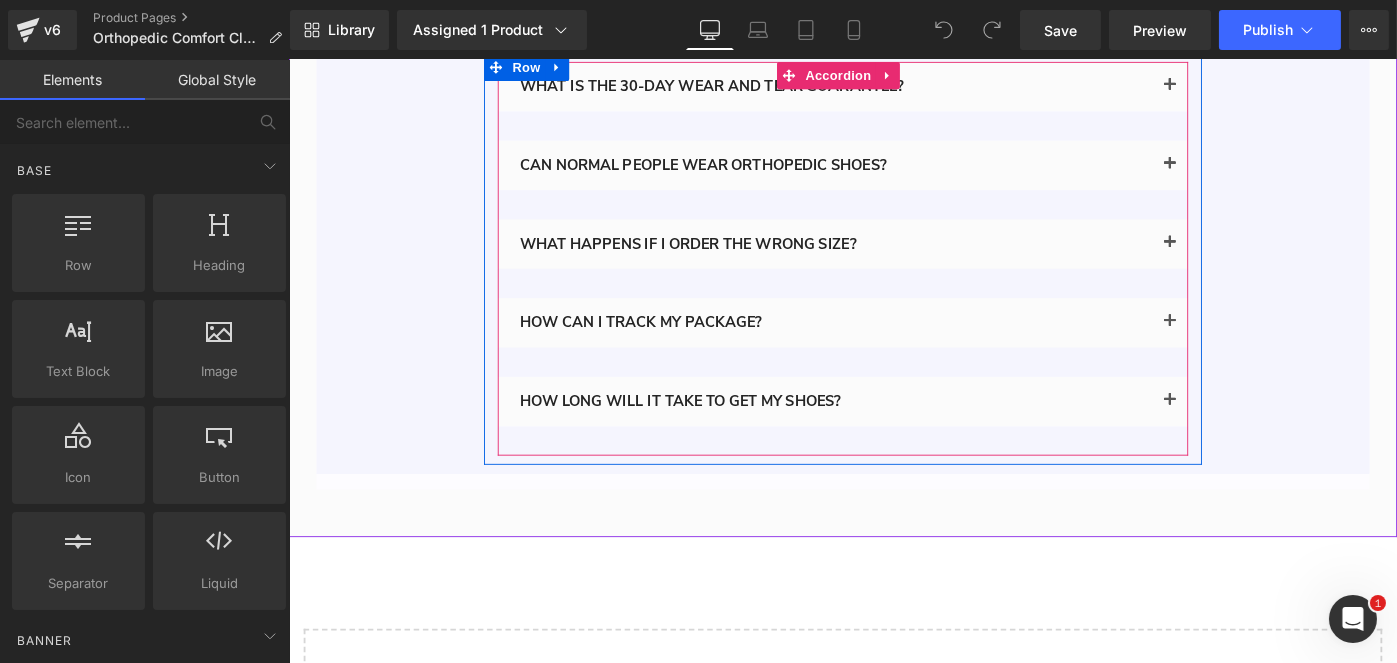 click at bounding box center [1250, 433] 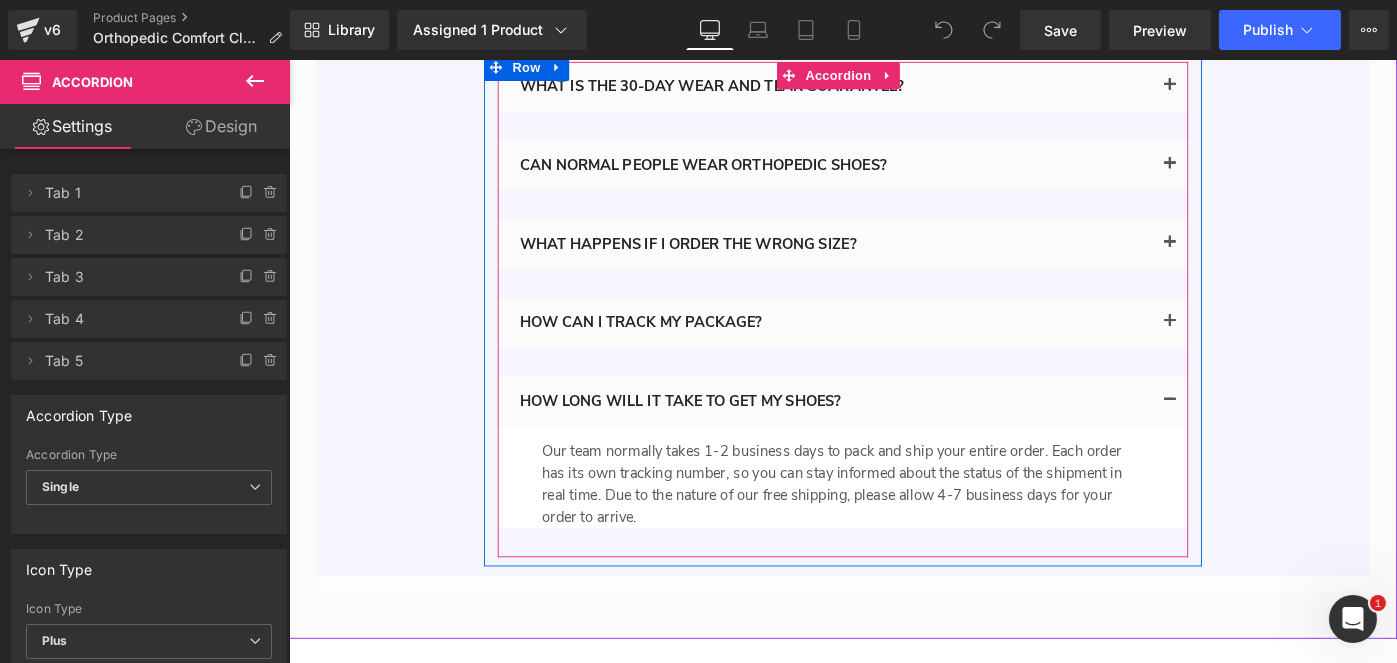 click on "Our team normally takes 1-2 business days to pack and ship your entire order. Each order has its own tracking number, so you can stay informed about the status of the shipment in real time. Due to the nature of our free shipping, please allow 4-7 business days for your order to arrive." at bounding box center [893, 523] 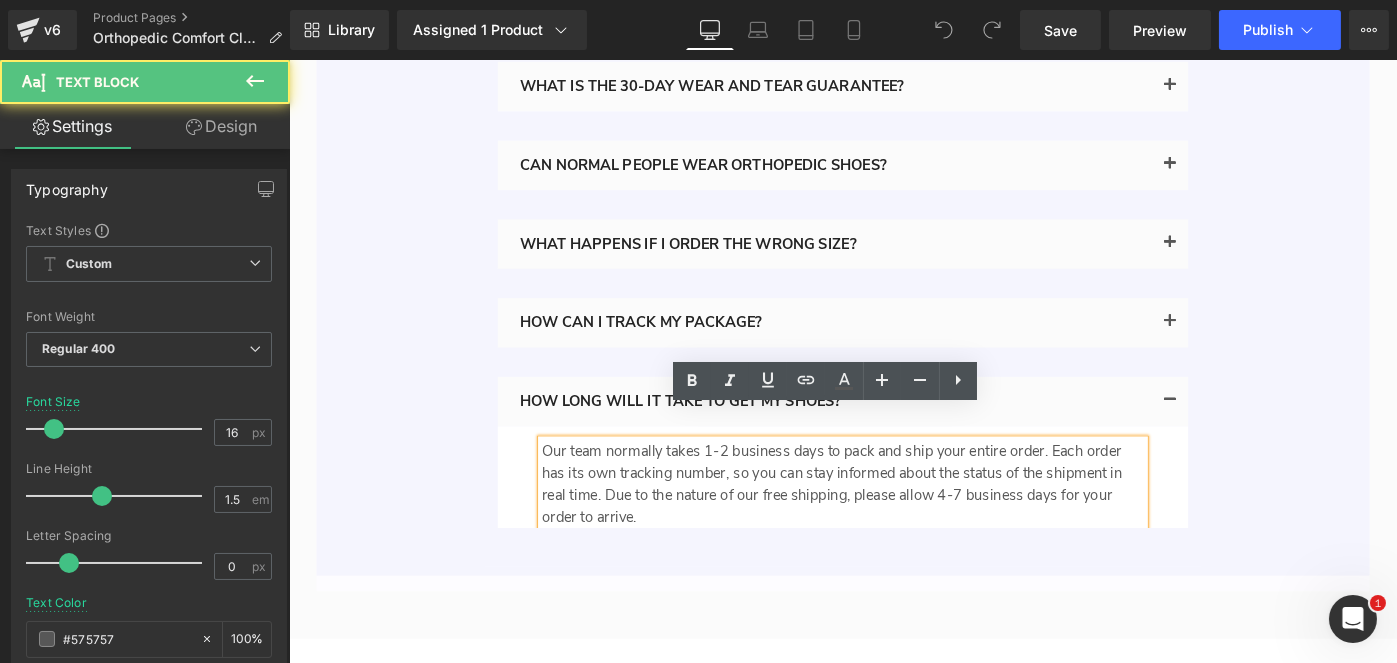 click on "Our team normally takes 1-2 business days to pack and ship your entire order. Each order has its own tracking number, so you can stay informed about the status of the shipment in real time. Due to the nature of our free shipping, please allow 4-7 business days for your order to arrive." at bounding box center (893, 523) 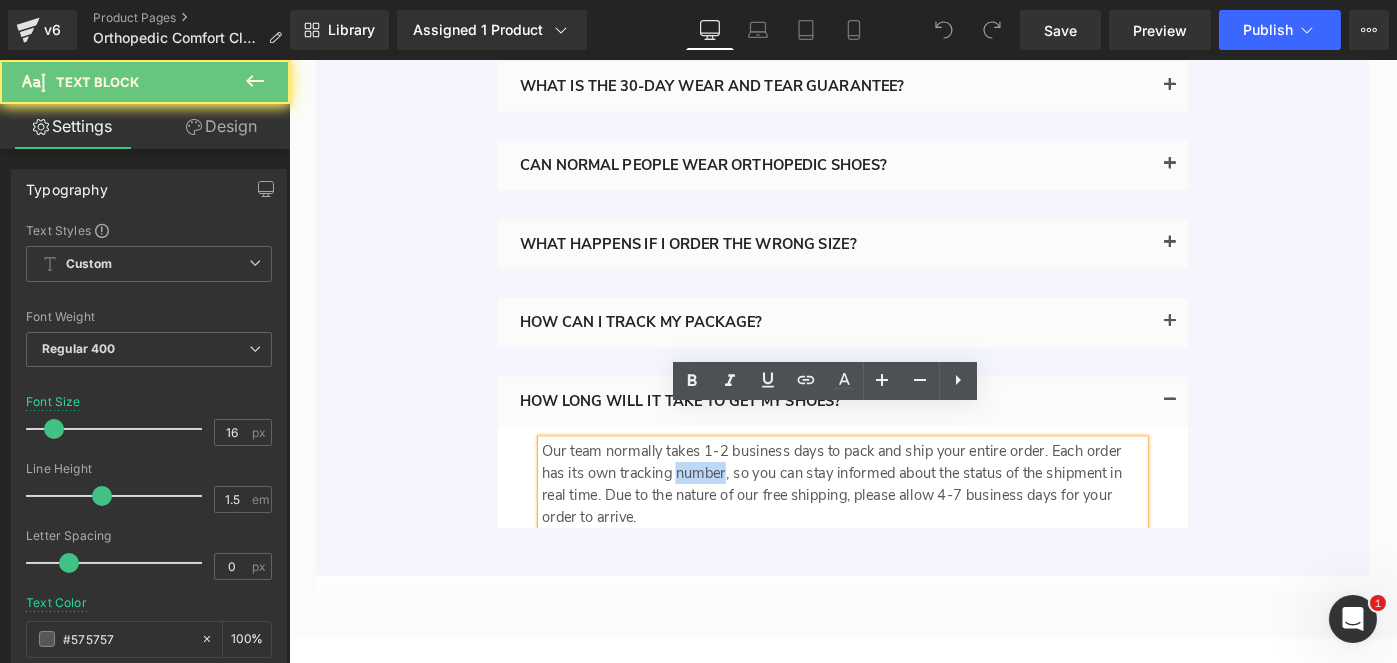 click on "Our team normally takes 1-2 business days to pack and ship your entire order. Each order has its own tracking number, so you can stay informed about the status of the shipment in real time. Due to the nature of our free shipping, please allow 4-7 business days for your order to arrive." at bounding box center [893, 523] 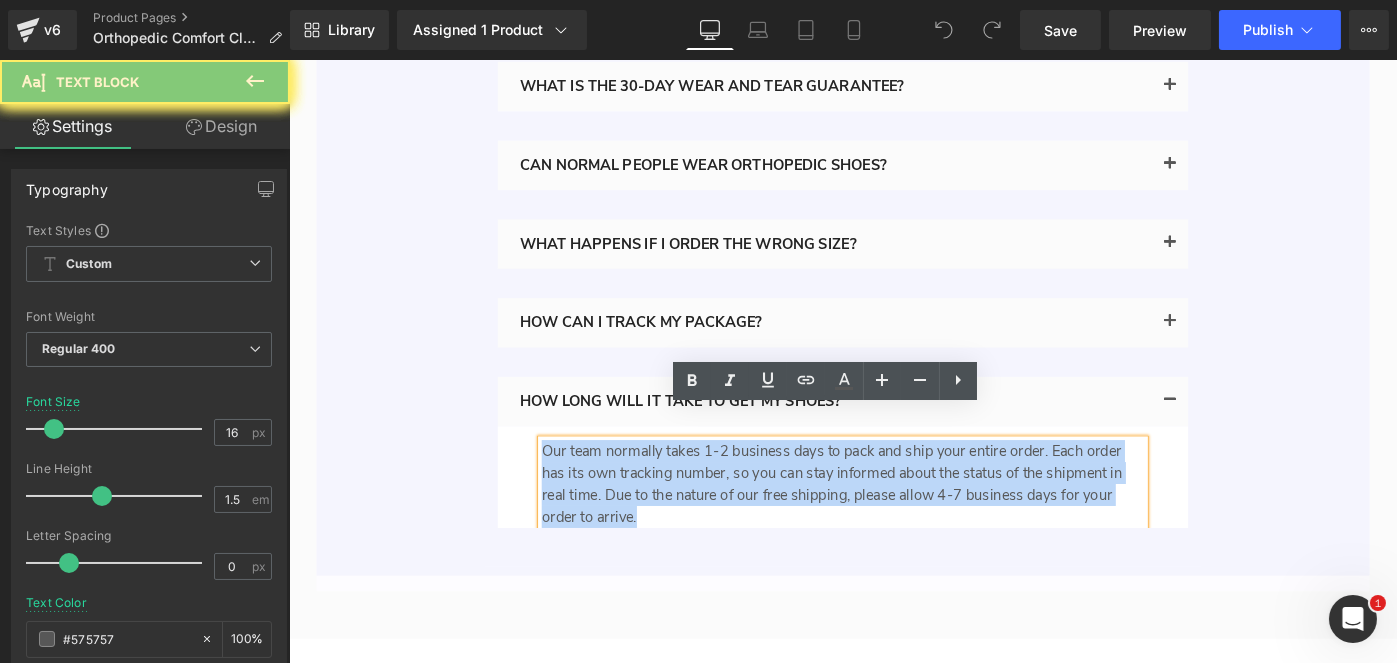 click on "Our team normally takes 1-2 business days to pack and ship your entire order. Each order has its own tracking number, so you can stay informed about the status of the shipment in real time. Due to the nature of our free shipping, please allow 4-7 business days for your order to arrive." at bounding box center [893, 523] 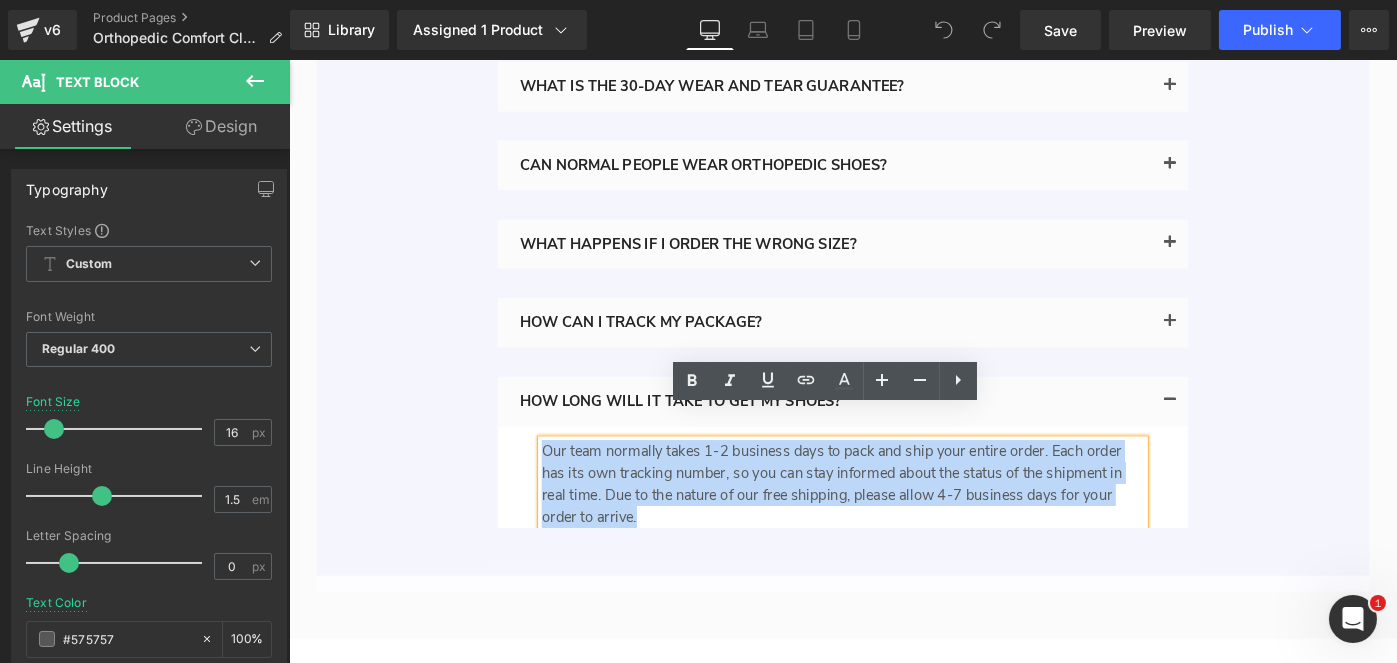 type 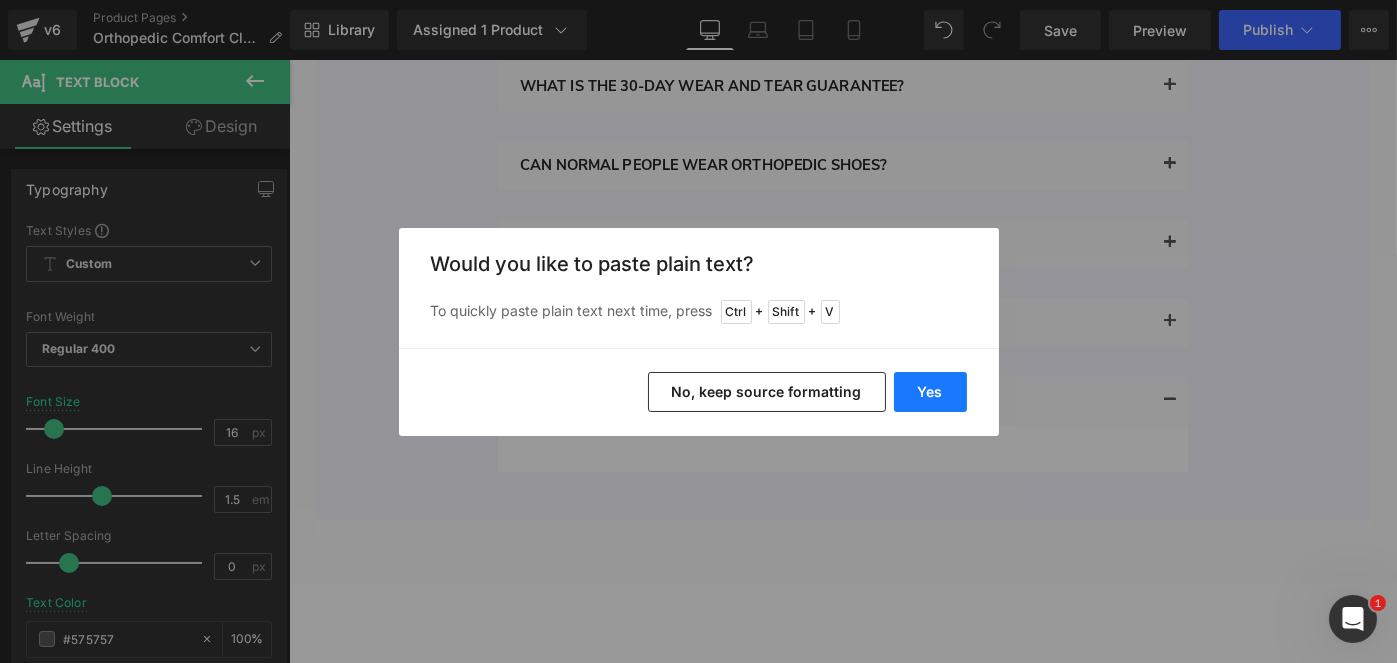 click on "Yes" at bounding box center [930, 392] 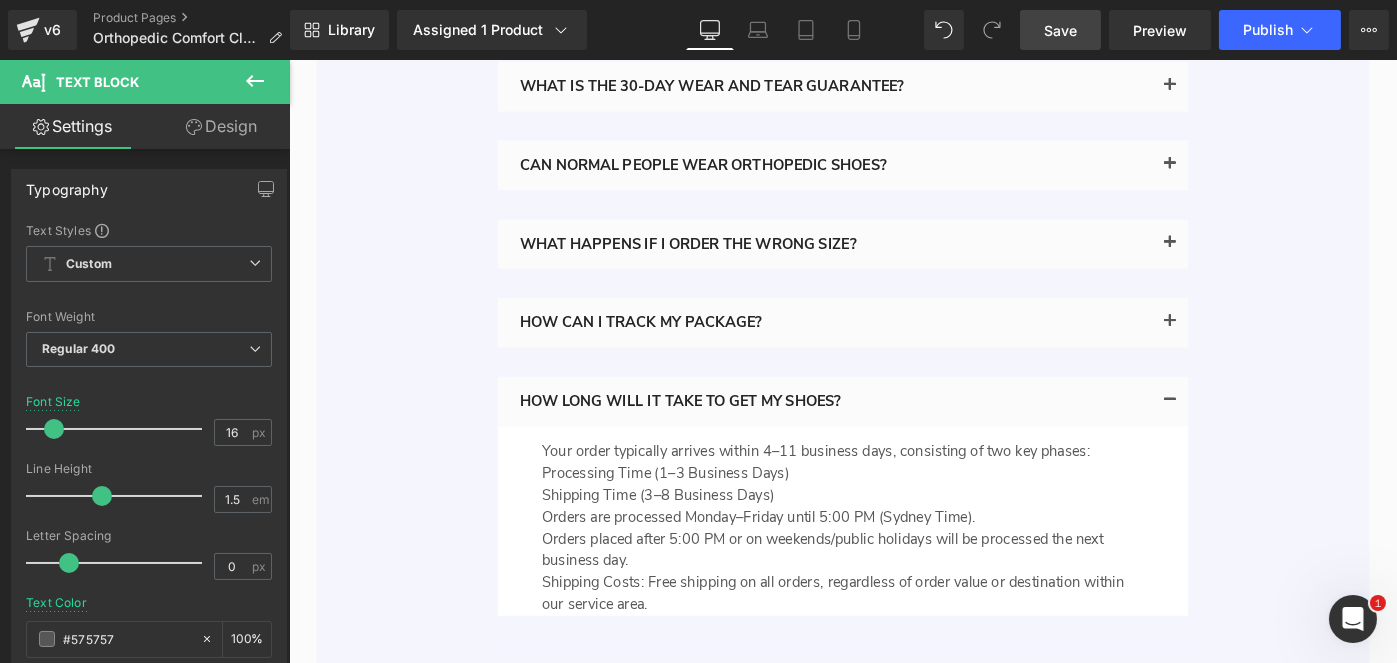 drag, startPoint x: 1059, startPoint y: 27, endPoint x: 1116, endPoint y: 41, distance: 58.694122 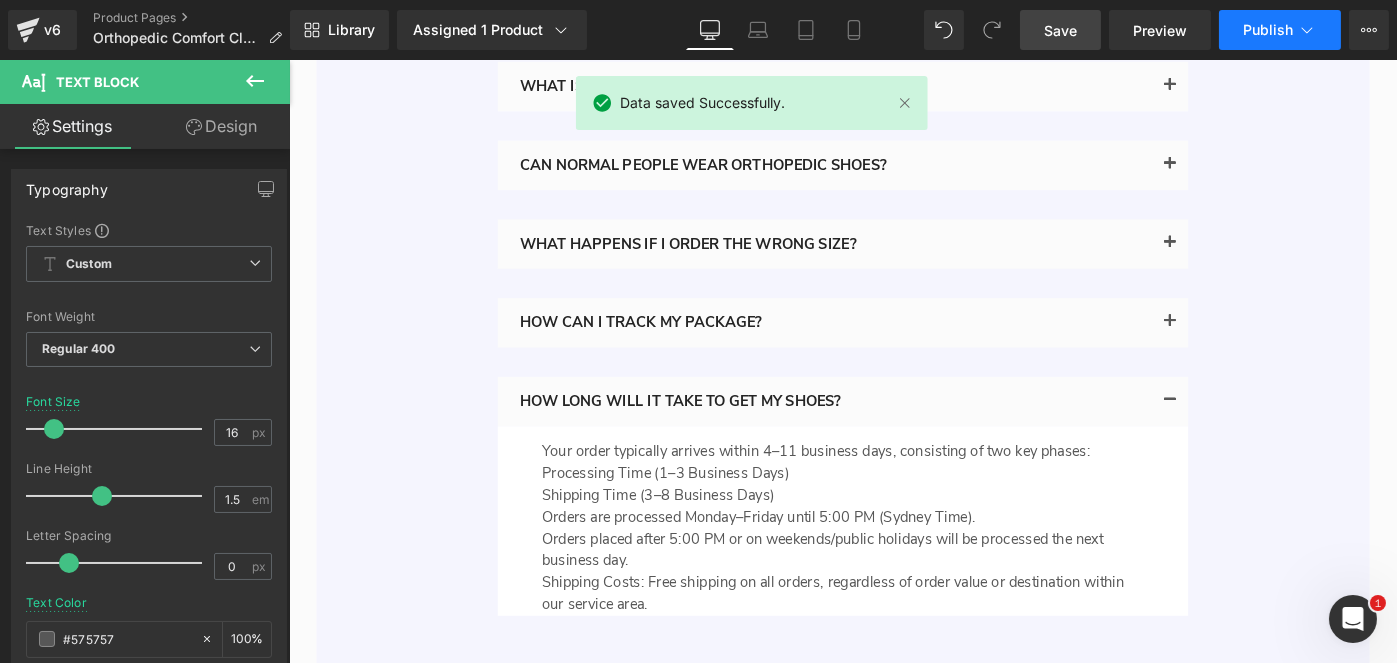 click on "Publish" at bounding box center [1268, 30] 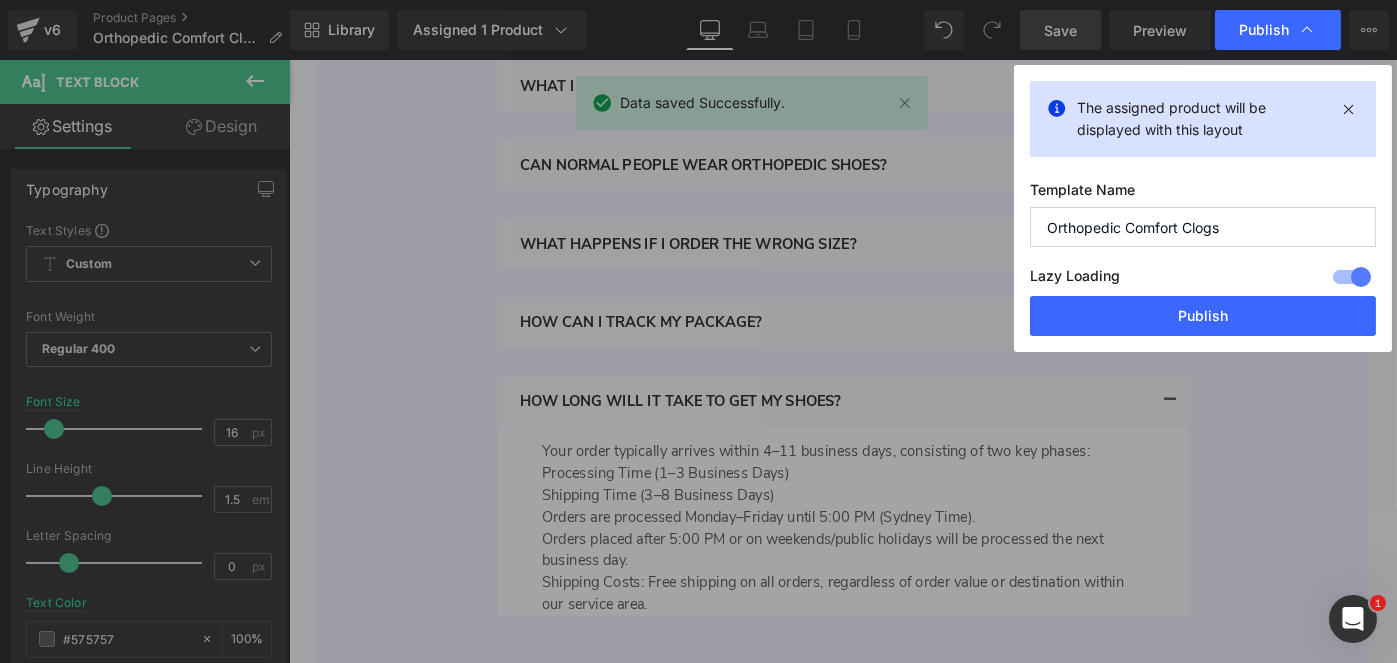 click at bounding box center (1352, 277) 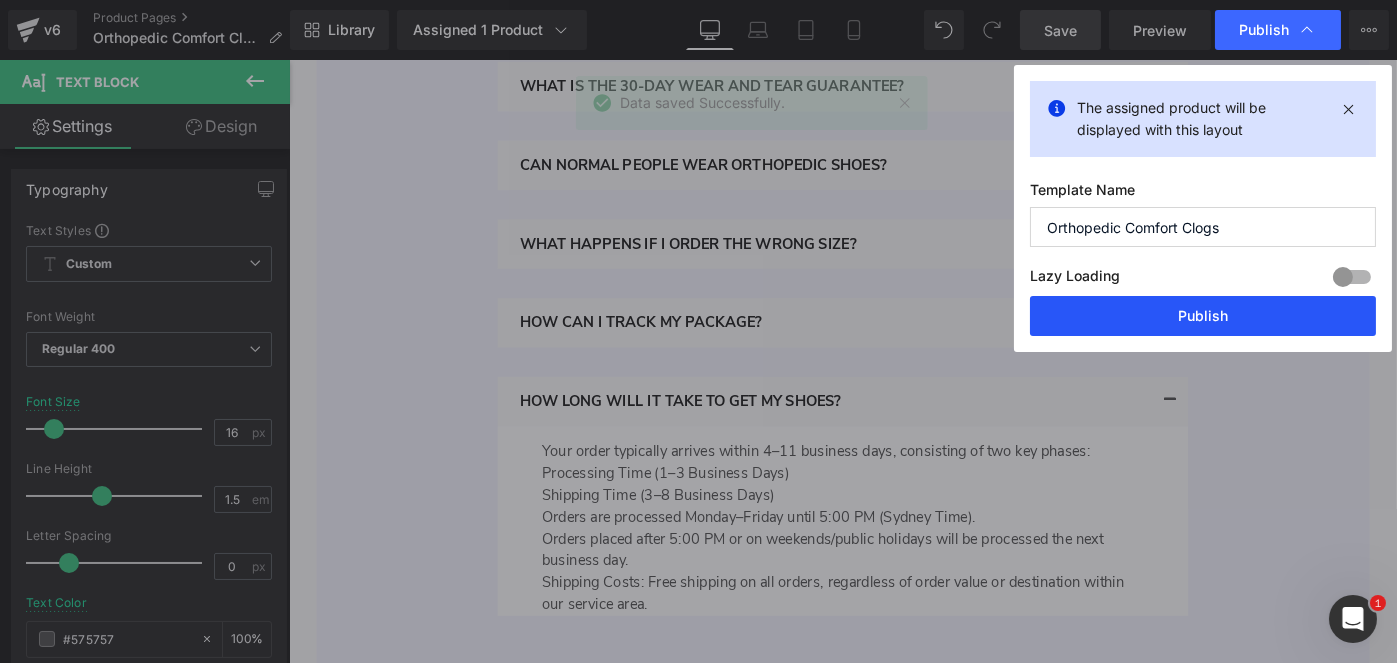 click on "Publish" at bounding box center (1203, 316) 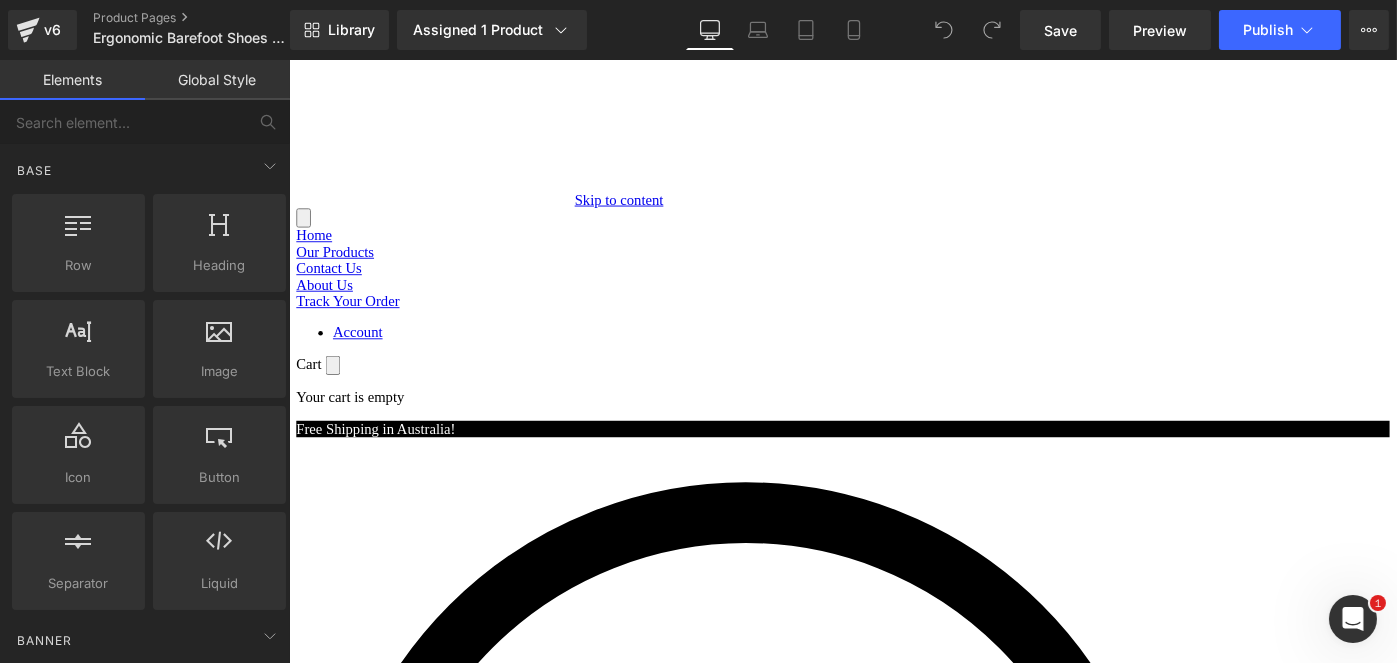 scroll, scrollTop: 0, scrollLeft: 0, axis: both 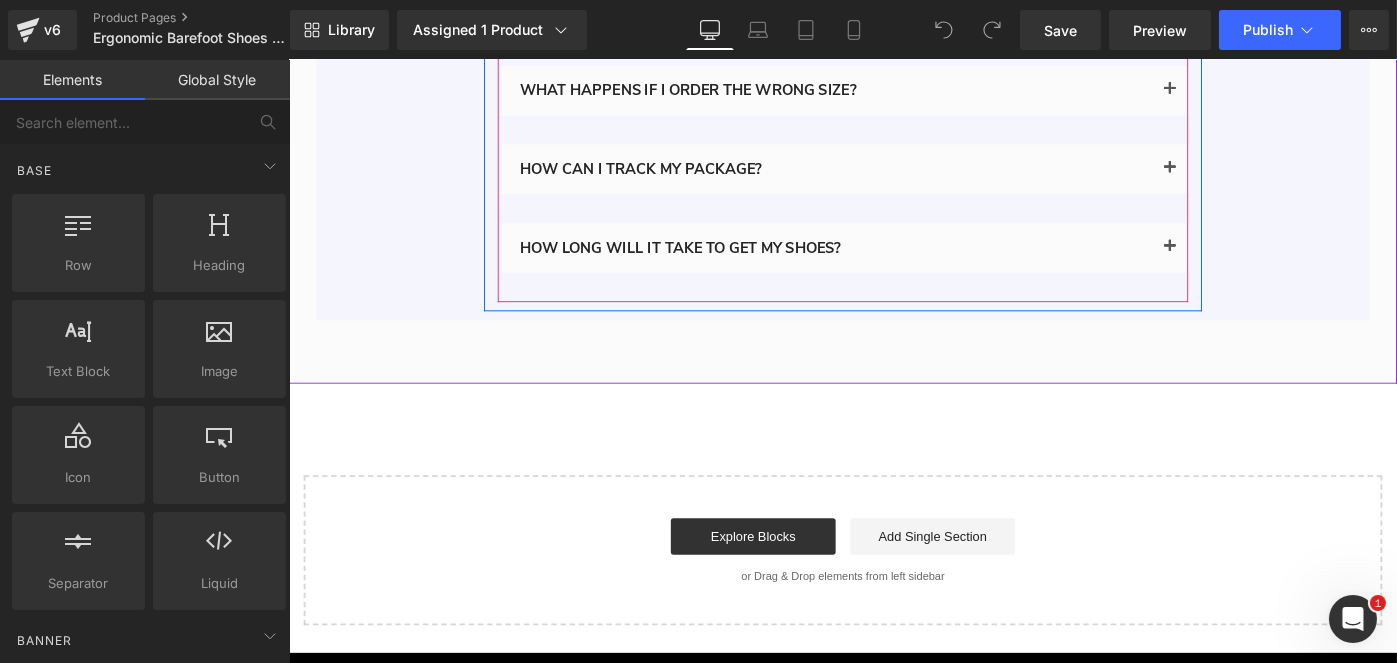 click at bounding box center (1250, 266) 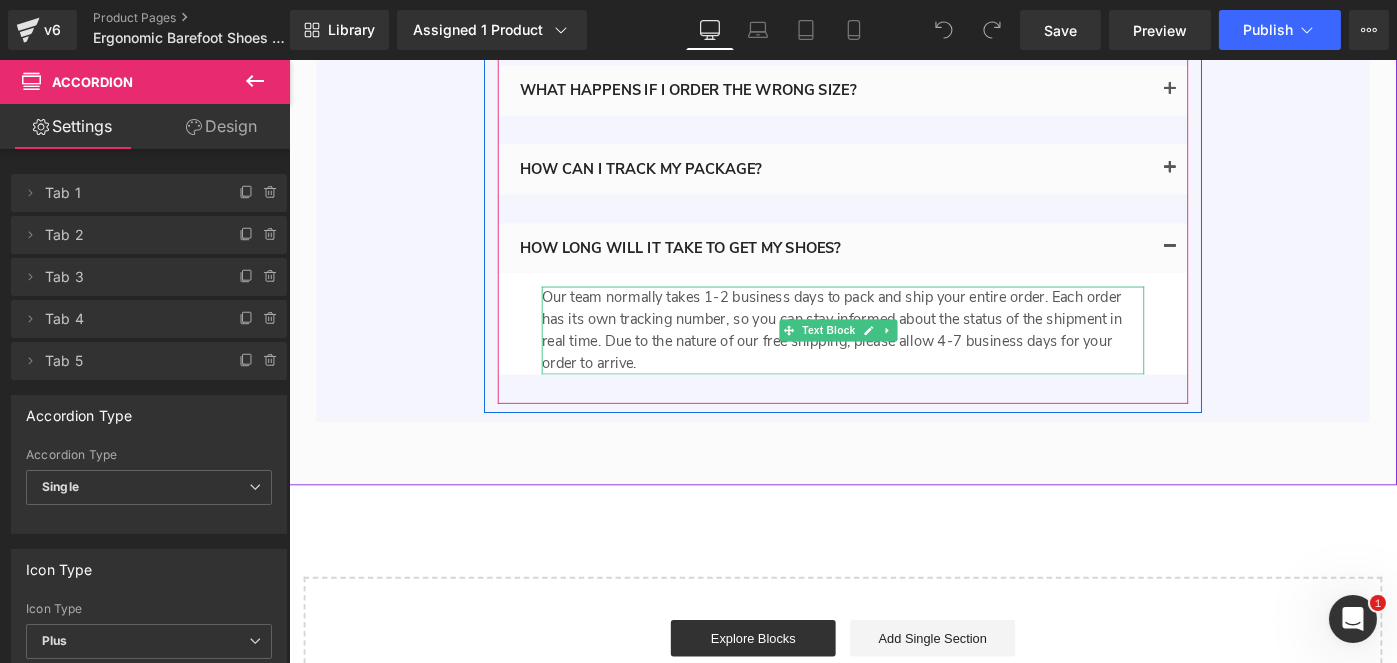 click on "Our team normally takes 1-2 business days to pack and ship your entire order. Each order has its own tracking number, so you can stay informed about the status of the shipment in real time. Due to the nature of our free shipping, please allow 4-7 business days for your order to arrive." at bounding box center [893, 356] 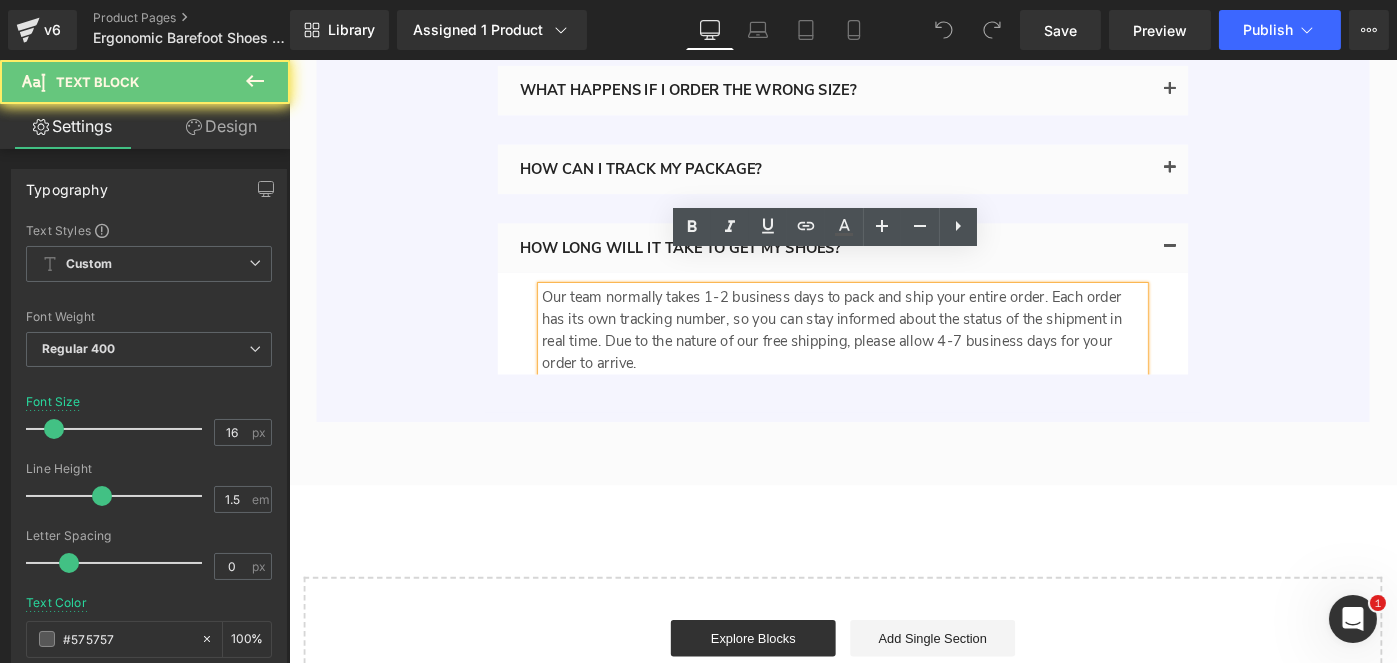 click on "Our team normally takes 1-2 business days to pack and ship your entire order. Each order has its own tracking number, so you can stay informed about the status of the shipment in real time. Due to the nature of our free shipping, please allow 4-7 business days for your order to arrive." at bounding box center [893, 356] 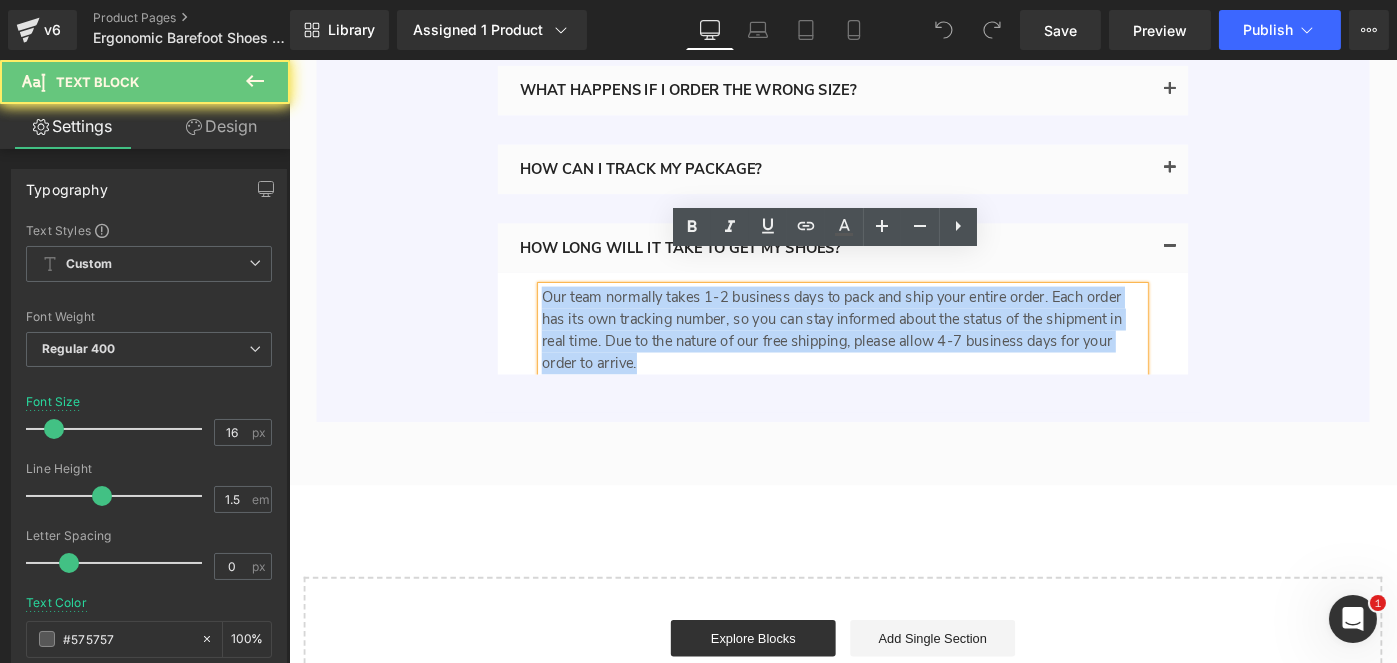 click on "Our team normally takes 1-2 business days to pack and ship your entire order. Each order has its own tracking number, so you can stay informed about the status of the shipment in real time. Due to the nature of our free shipping, please allow 4-7 business days for your order to arrive." at bounding box center (893, 356) 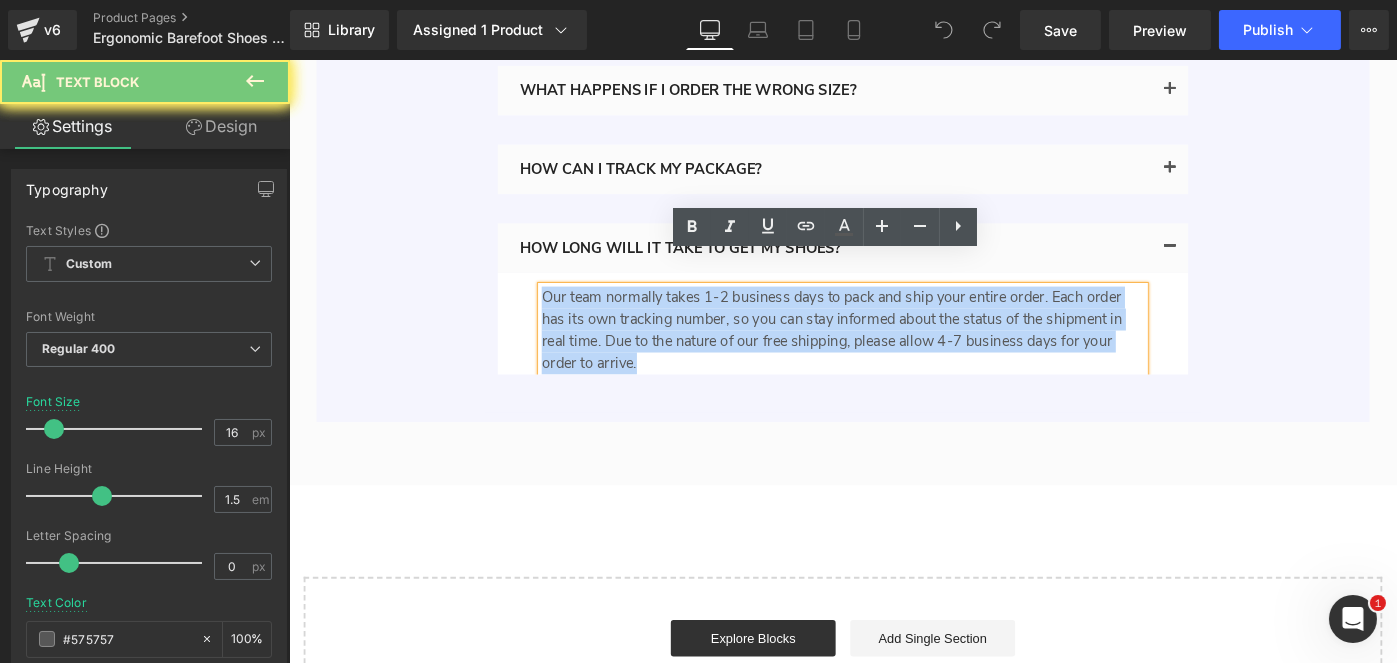 click on "Our team normally takes 1-2 business days to pack and ship your entire order. Each order has its own tracking number, so you can stay informed about the status of the shipment in real time. Due to the nature of our free shipping, please allow 4-7 business days for your order to arrive." at bounding box center (893, 356) 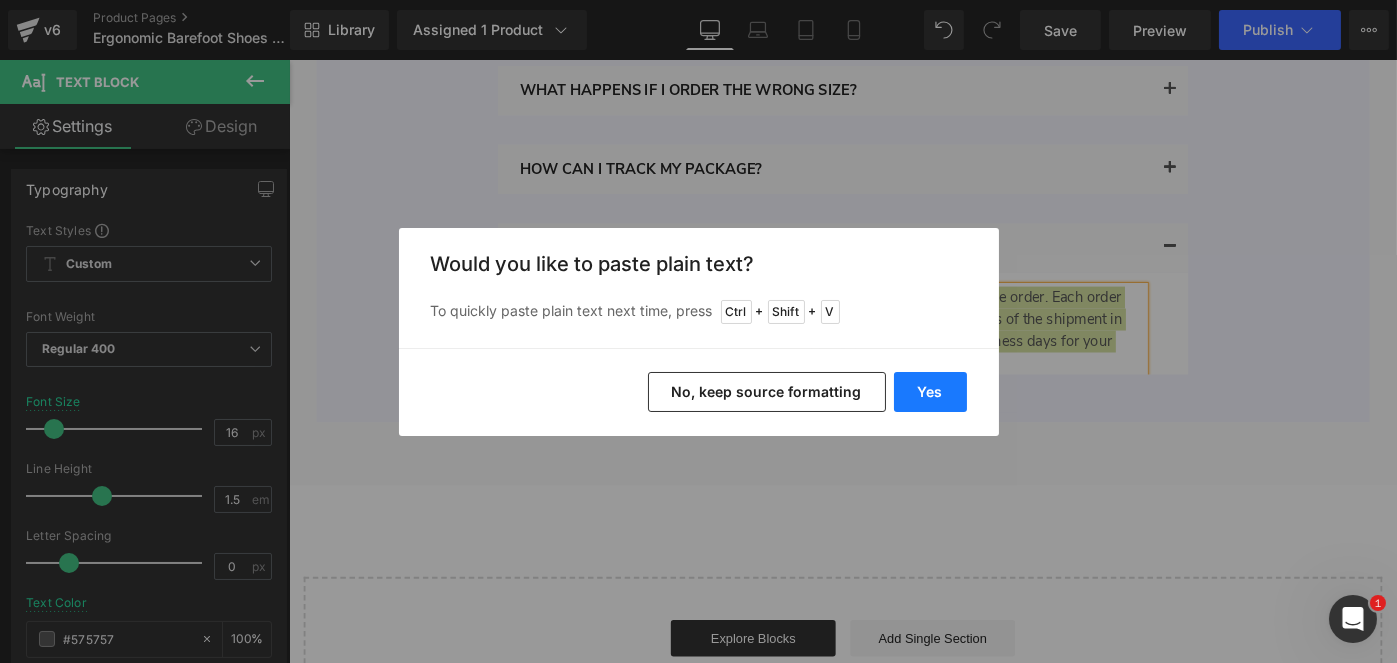click on "Yes" at bounding box center [930, 392] 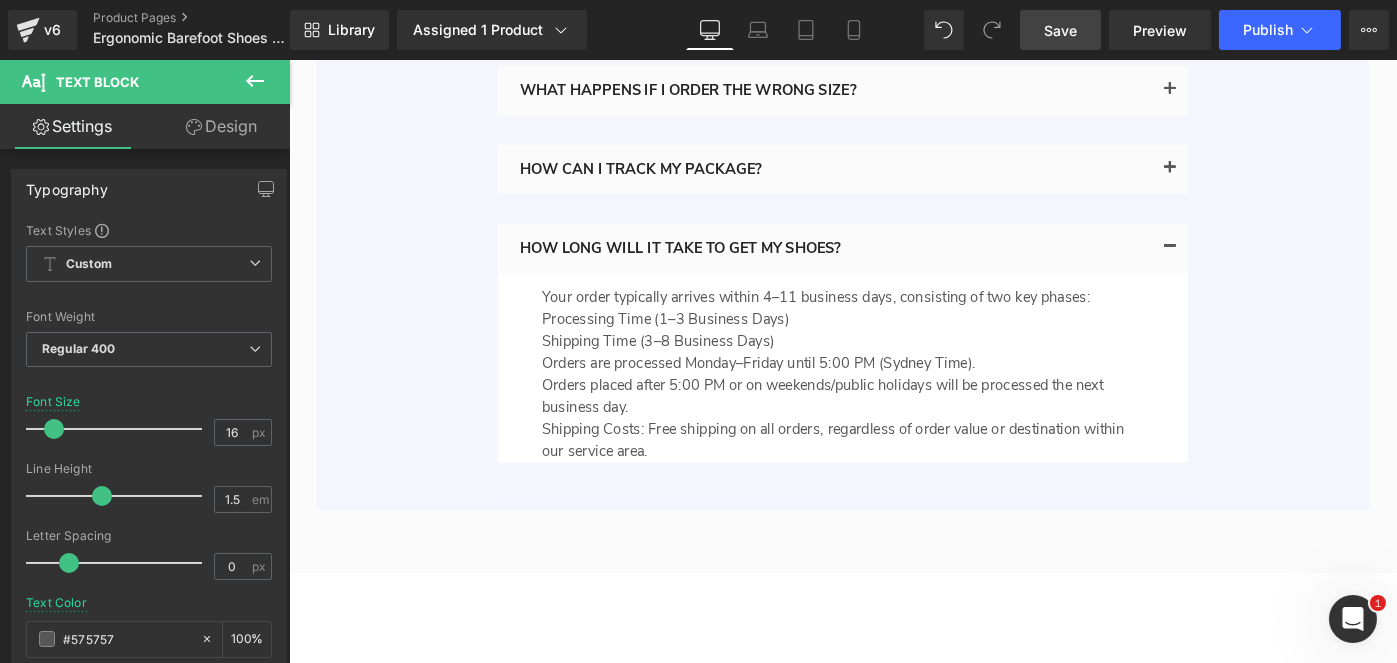 click on "Save" at bounding box center [1060, 30] 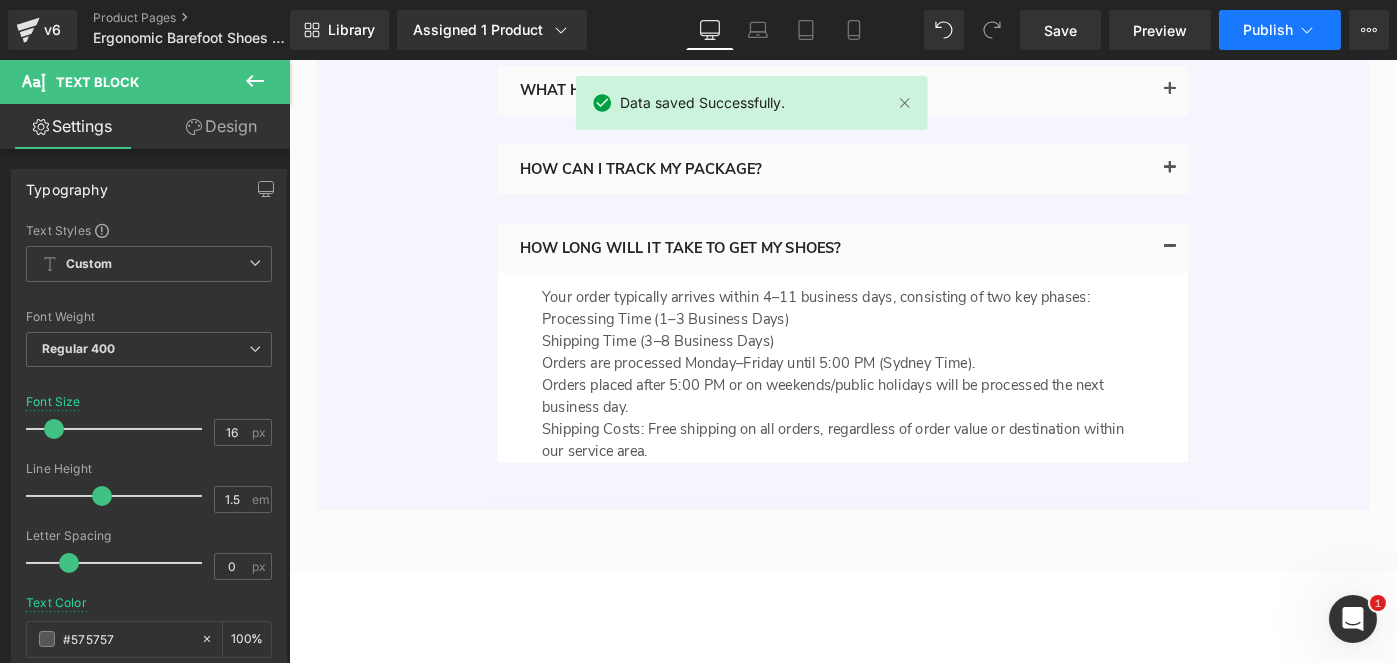 click on "Publish" at bounding box center (1268, 30) 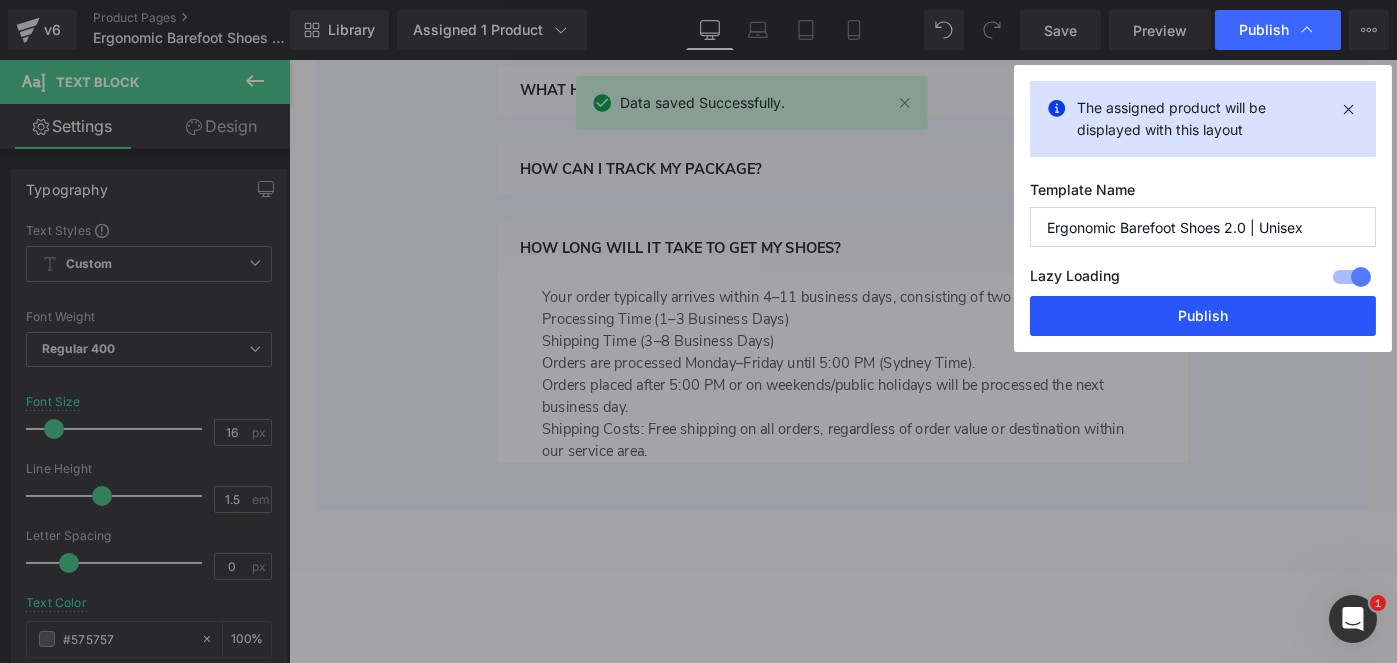 click on "Publish" at bounding box center [1203, 316] 